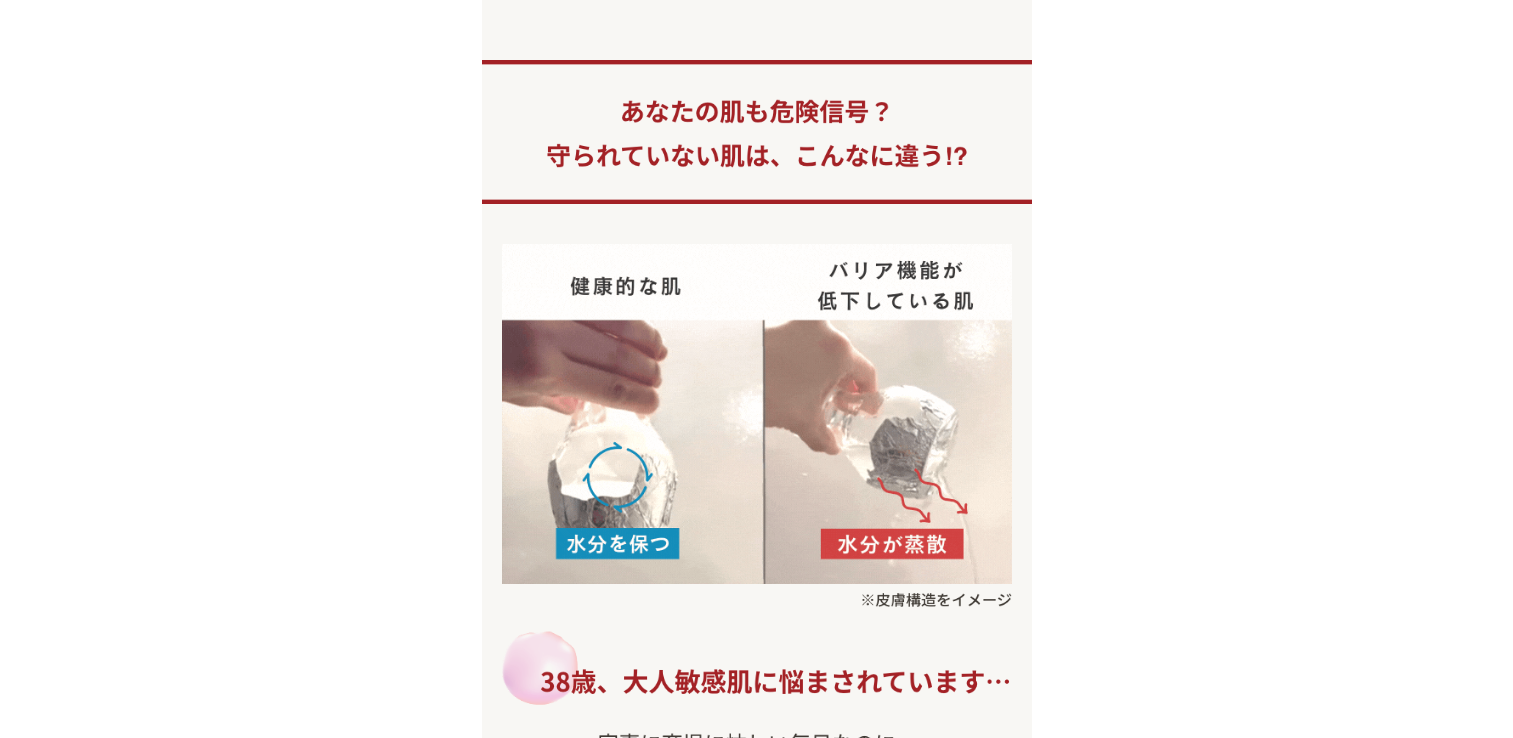 scroll, scrollTop: 0, scrollLeft: 0, axis: both 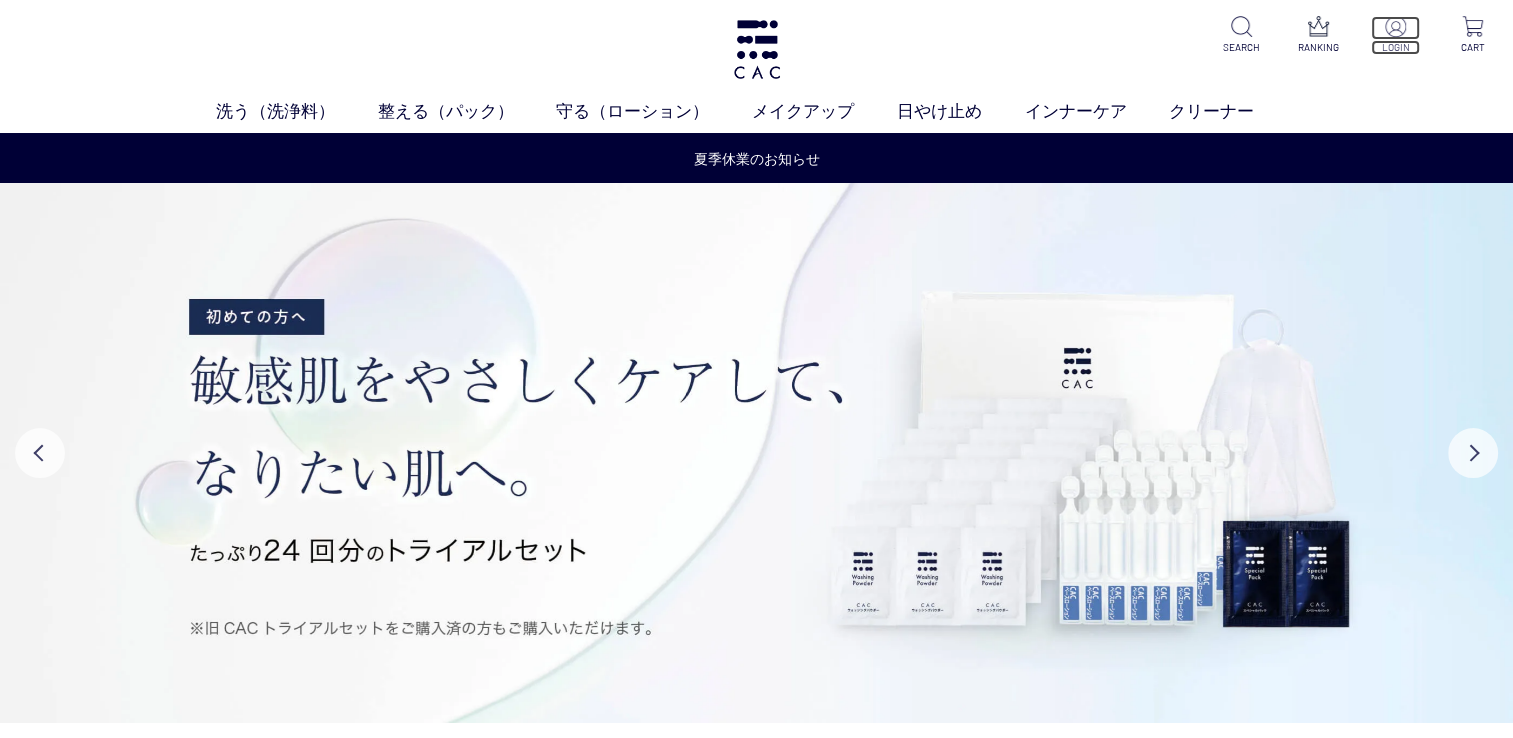 click at bounding box center (1395, 28) 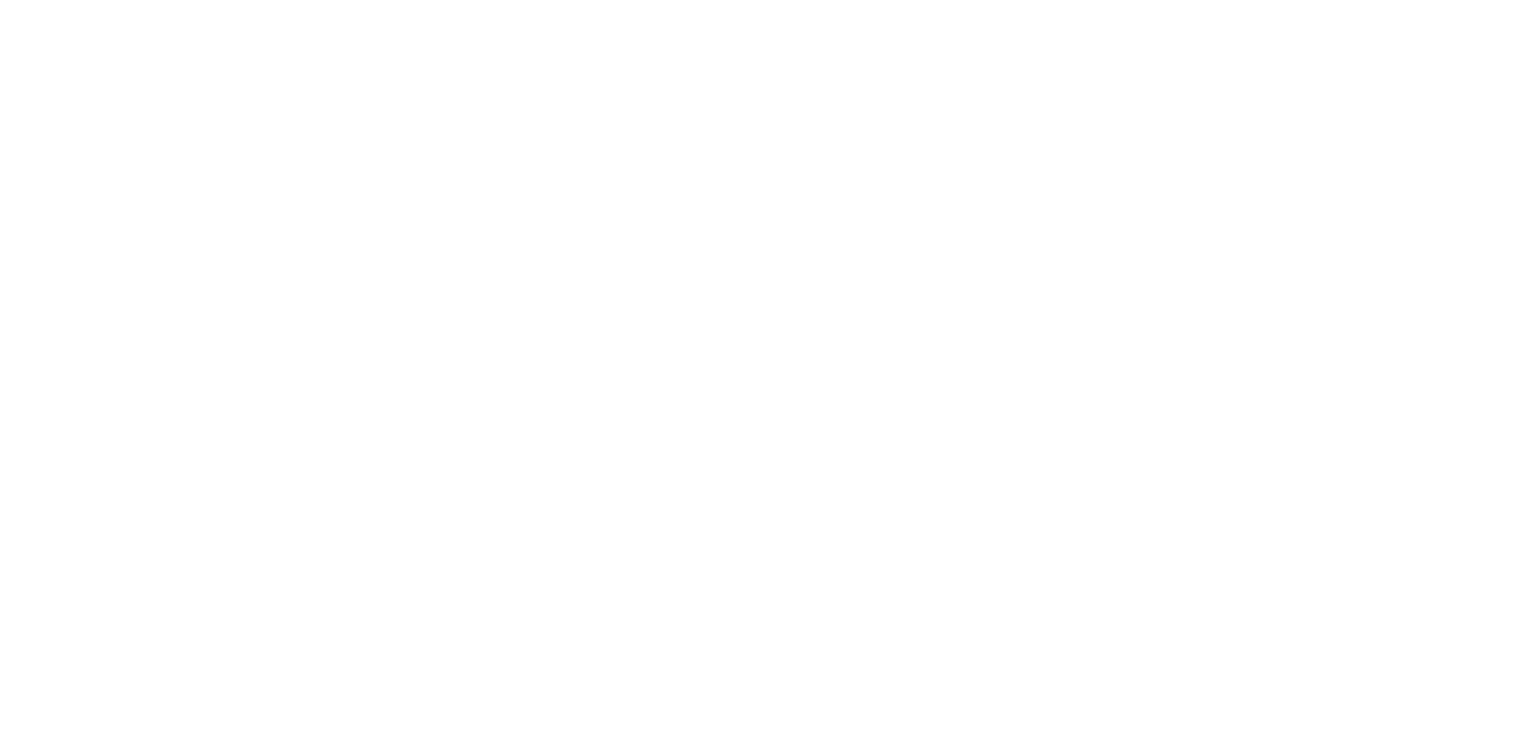 scroll, scrollTop: 0, scrollLeft: 0, axis: both 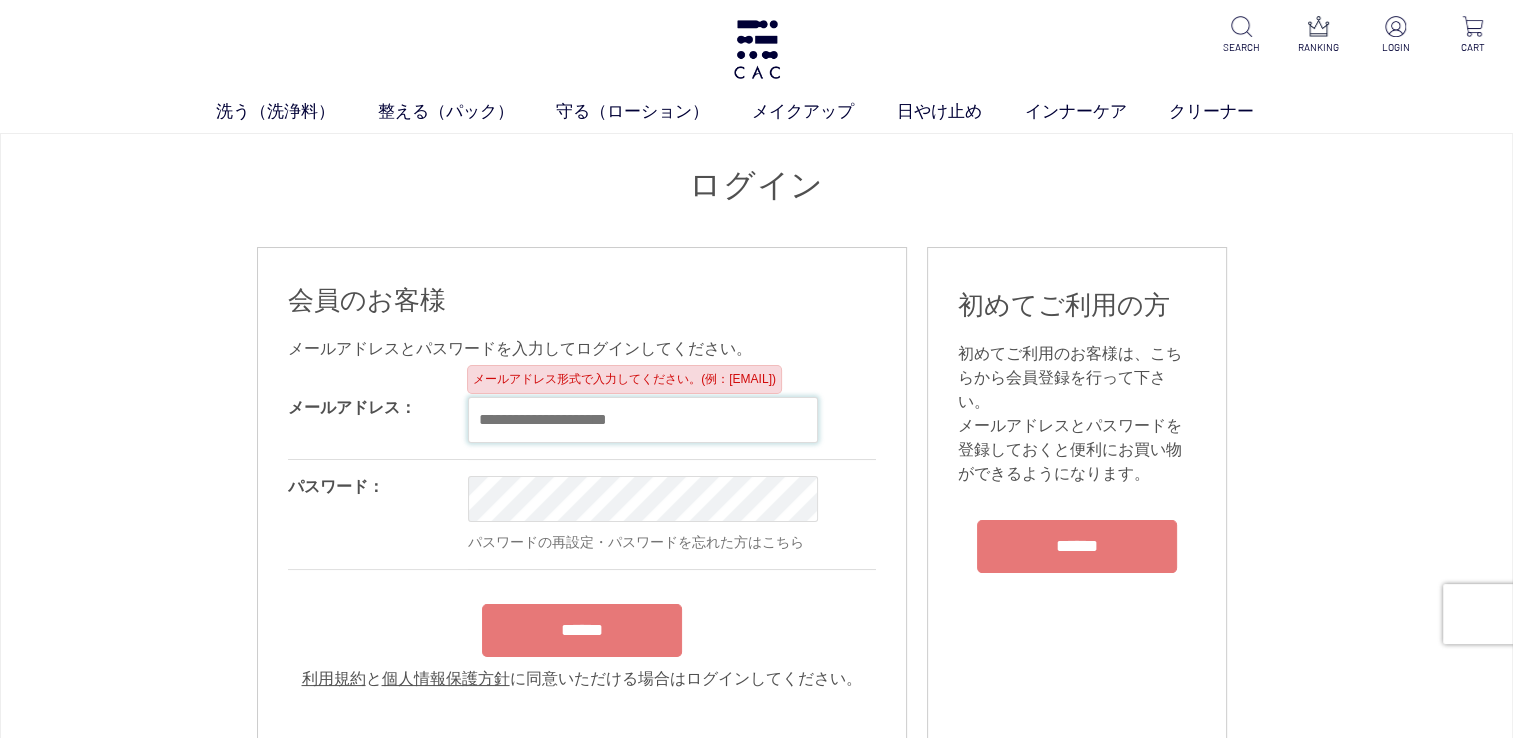 click at bounding box center [643, 420] 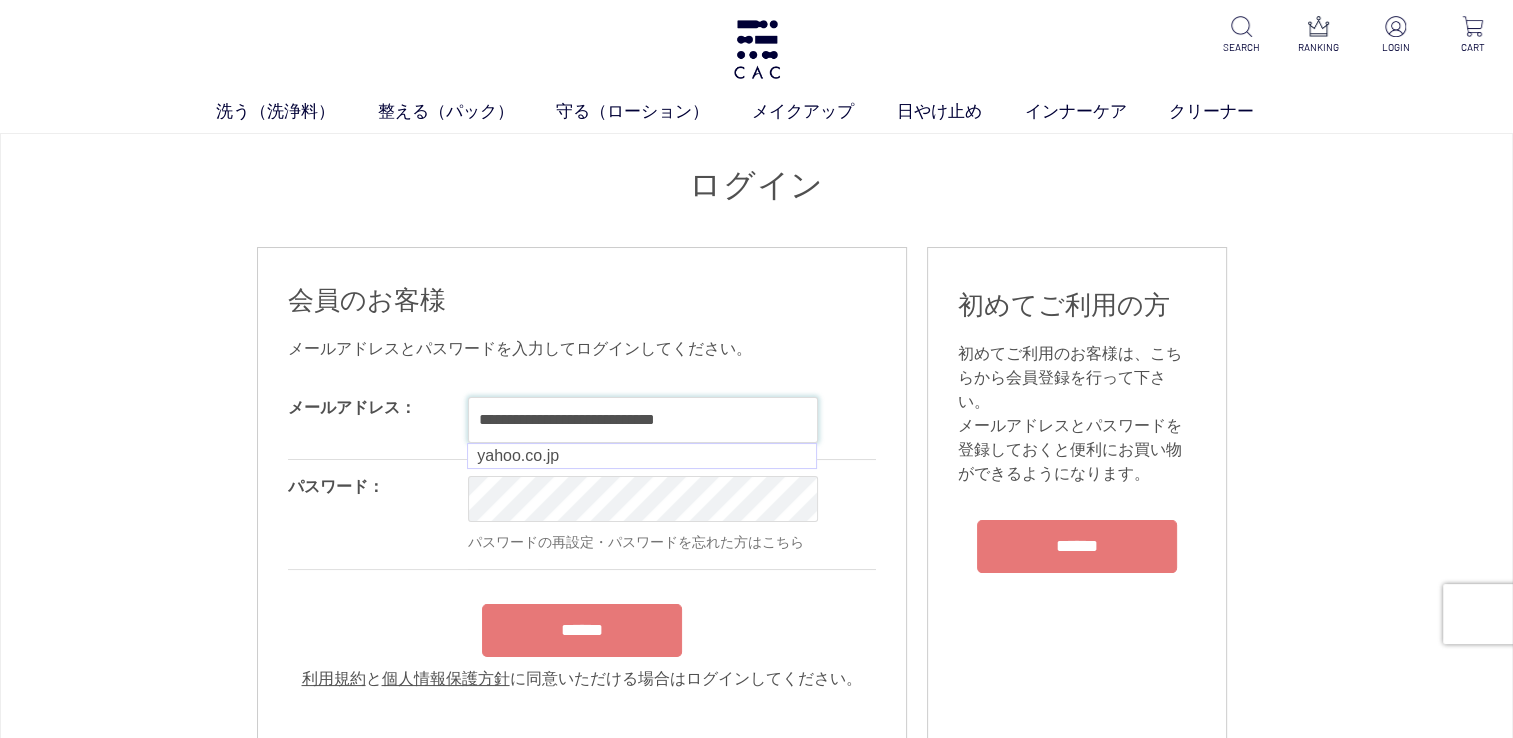 type on "**********" 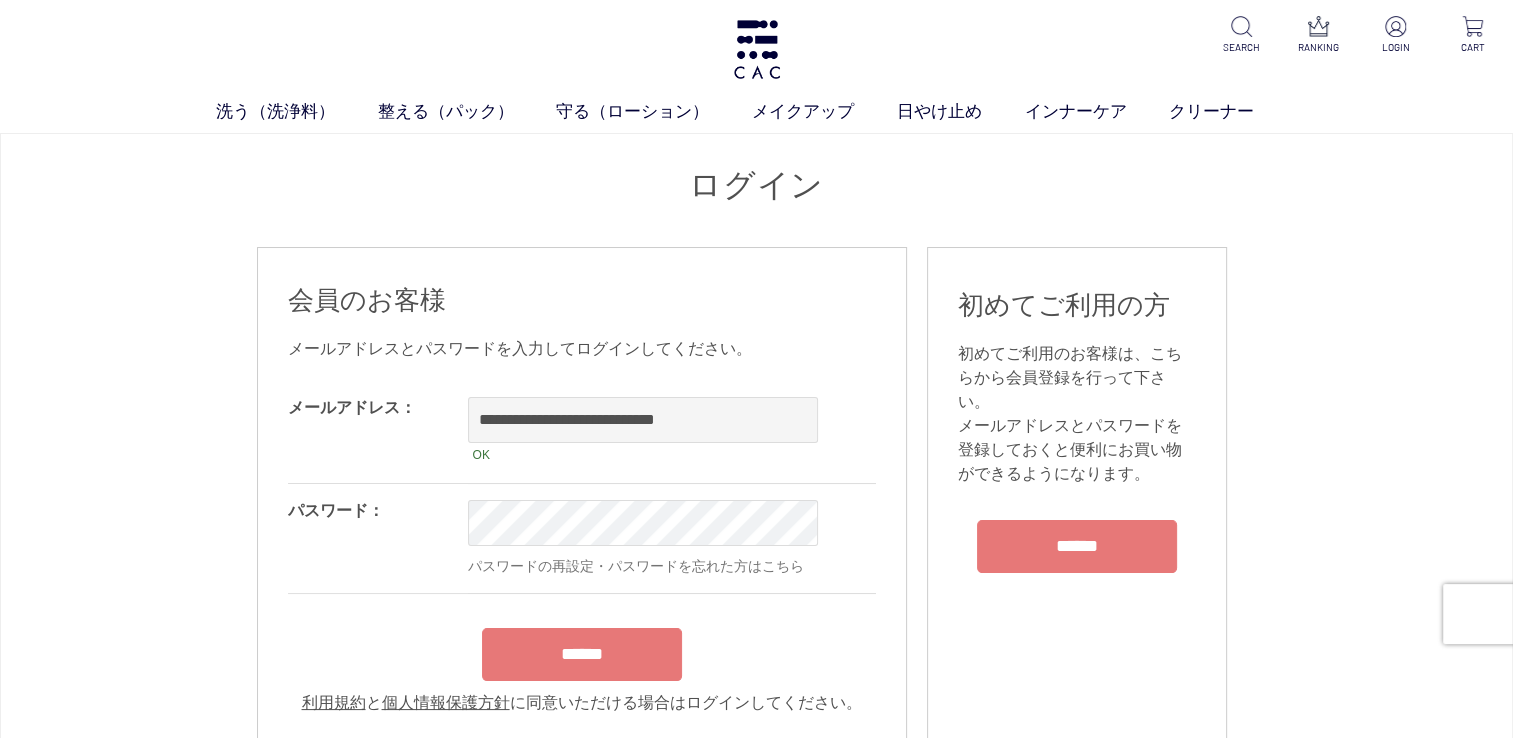click on "******" at bounding box center (582, 649) 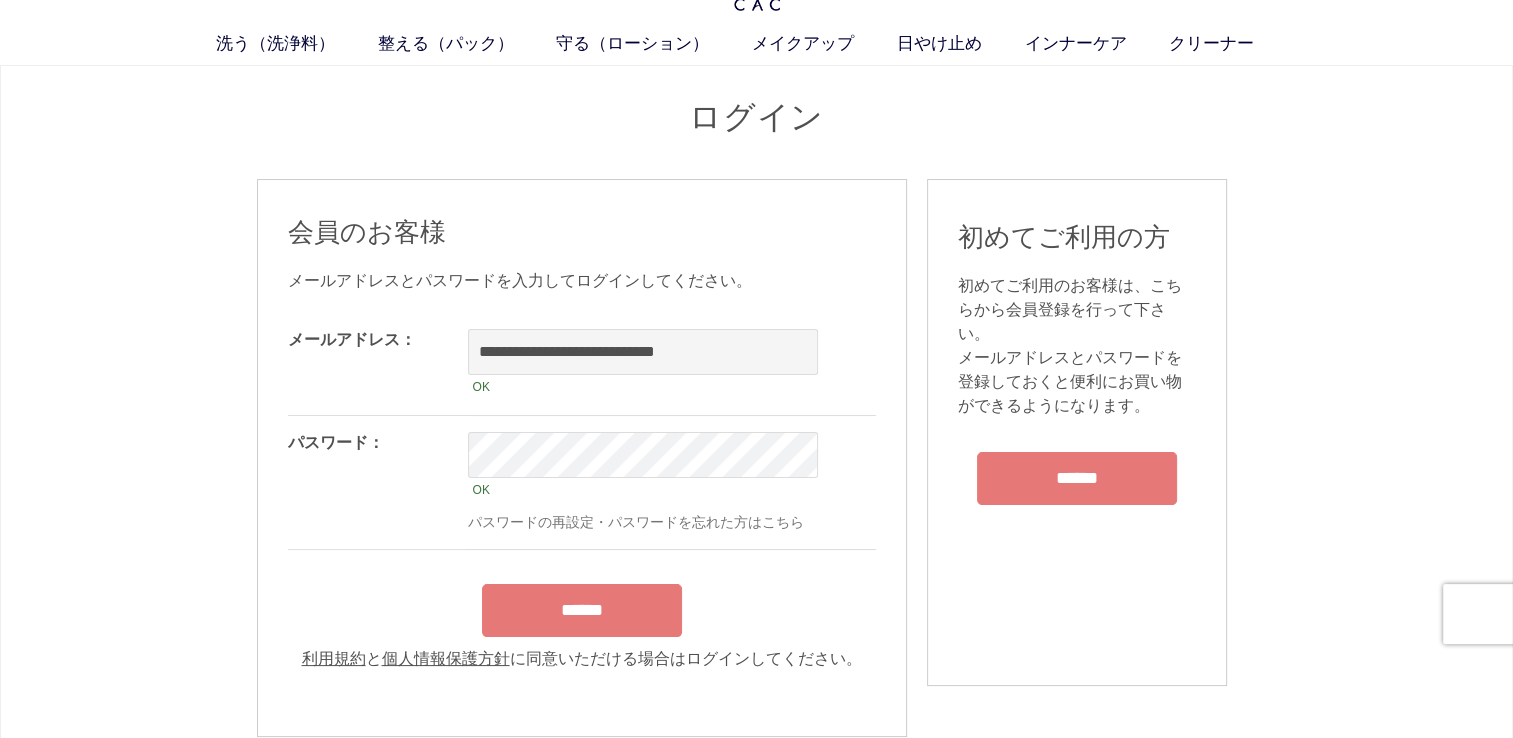 scroll, scrollTop: 100, scrollLeft: 0, axis: vertical 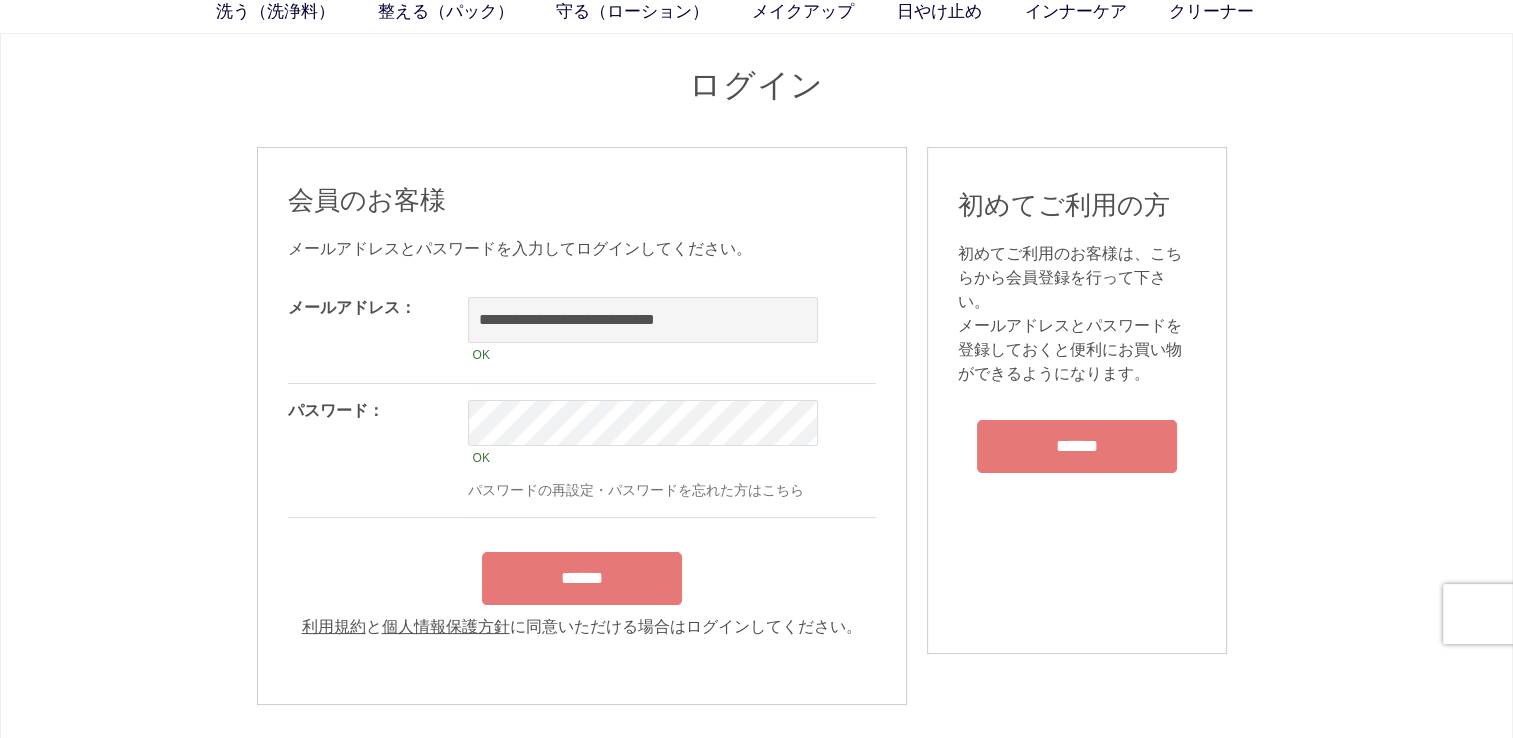 click on "******" at bounding box center [582, 578] 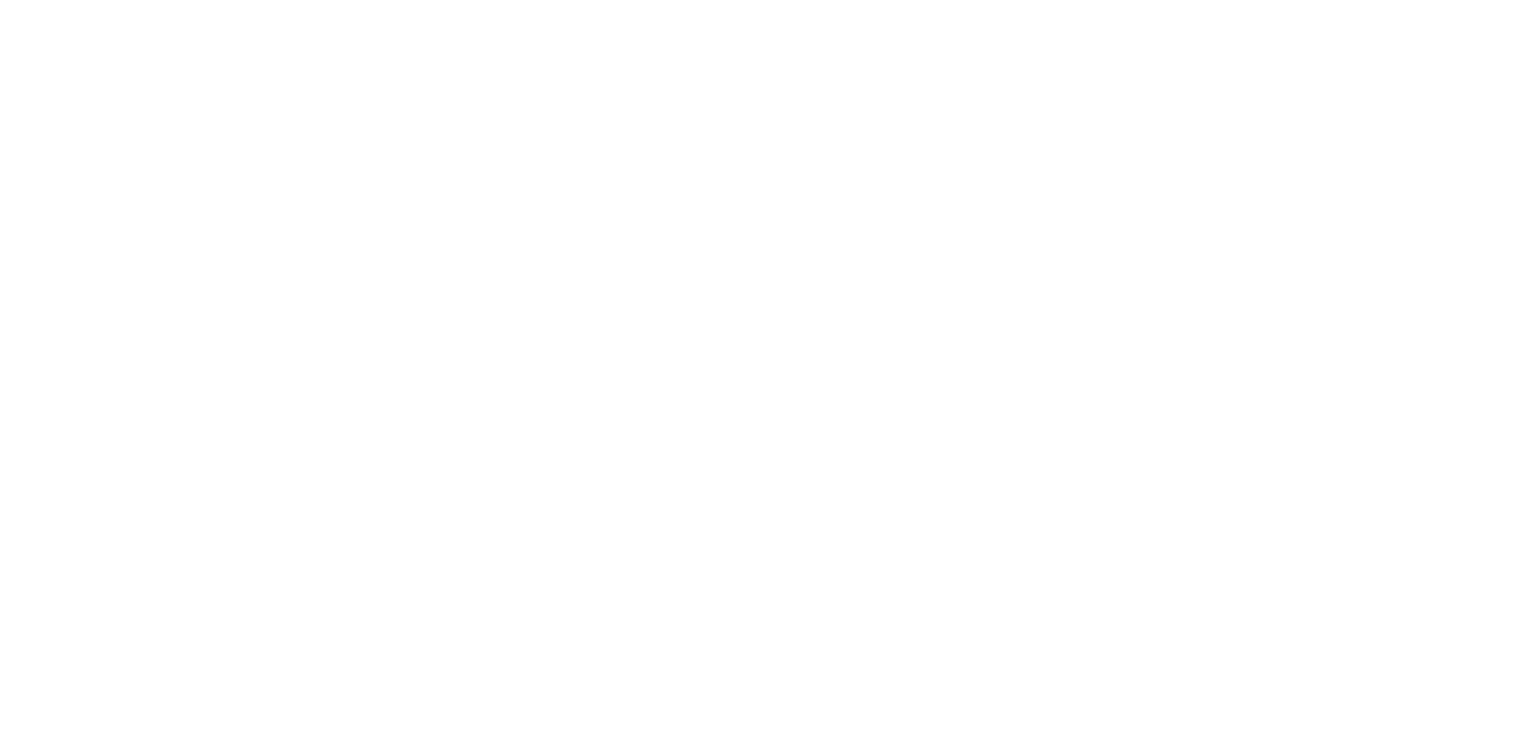 scroll, scrollTop: 0, scrollLeft: 0, axis: both 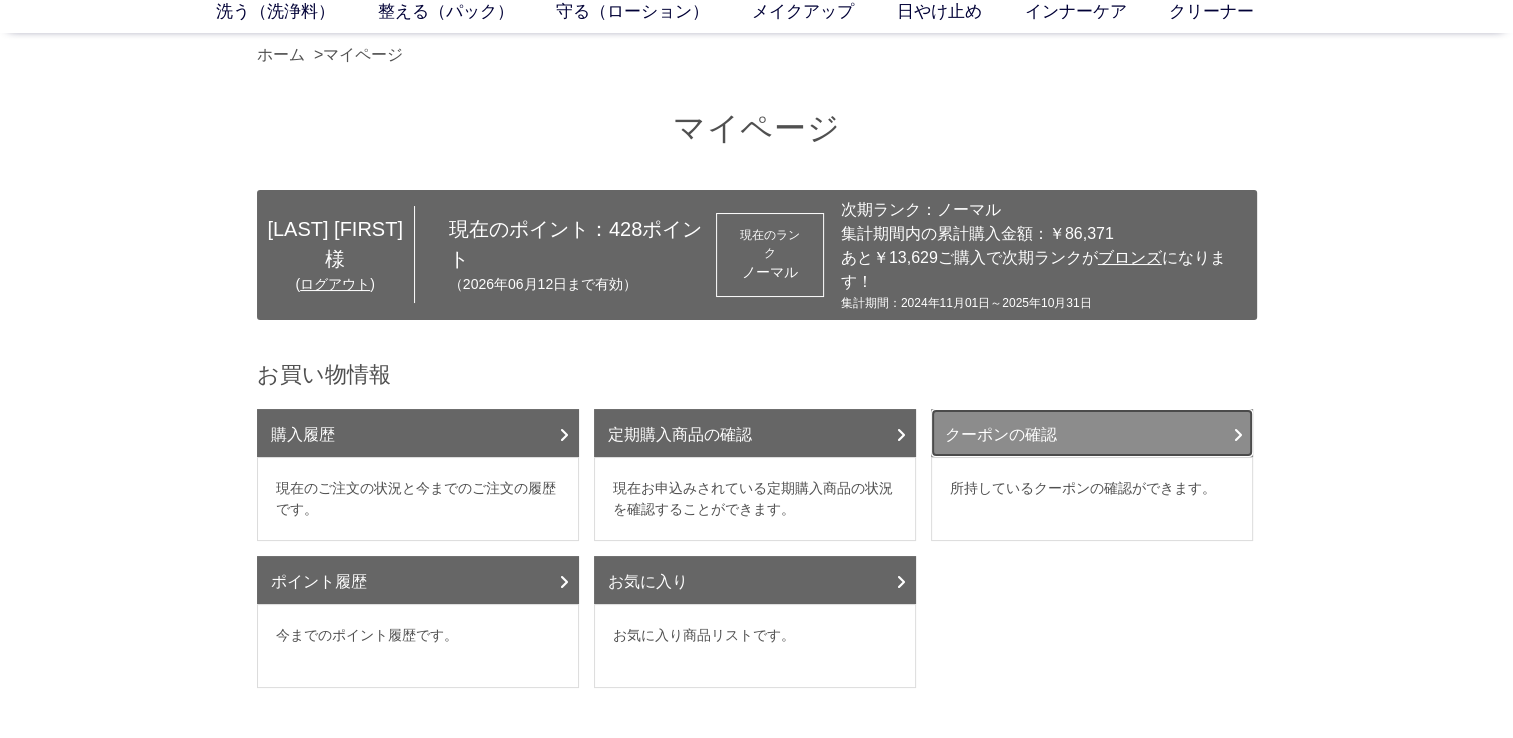 click on "クーポンの確認" at bounding box center [1092, 433] 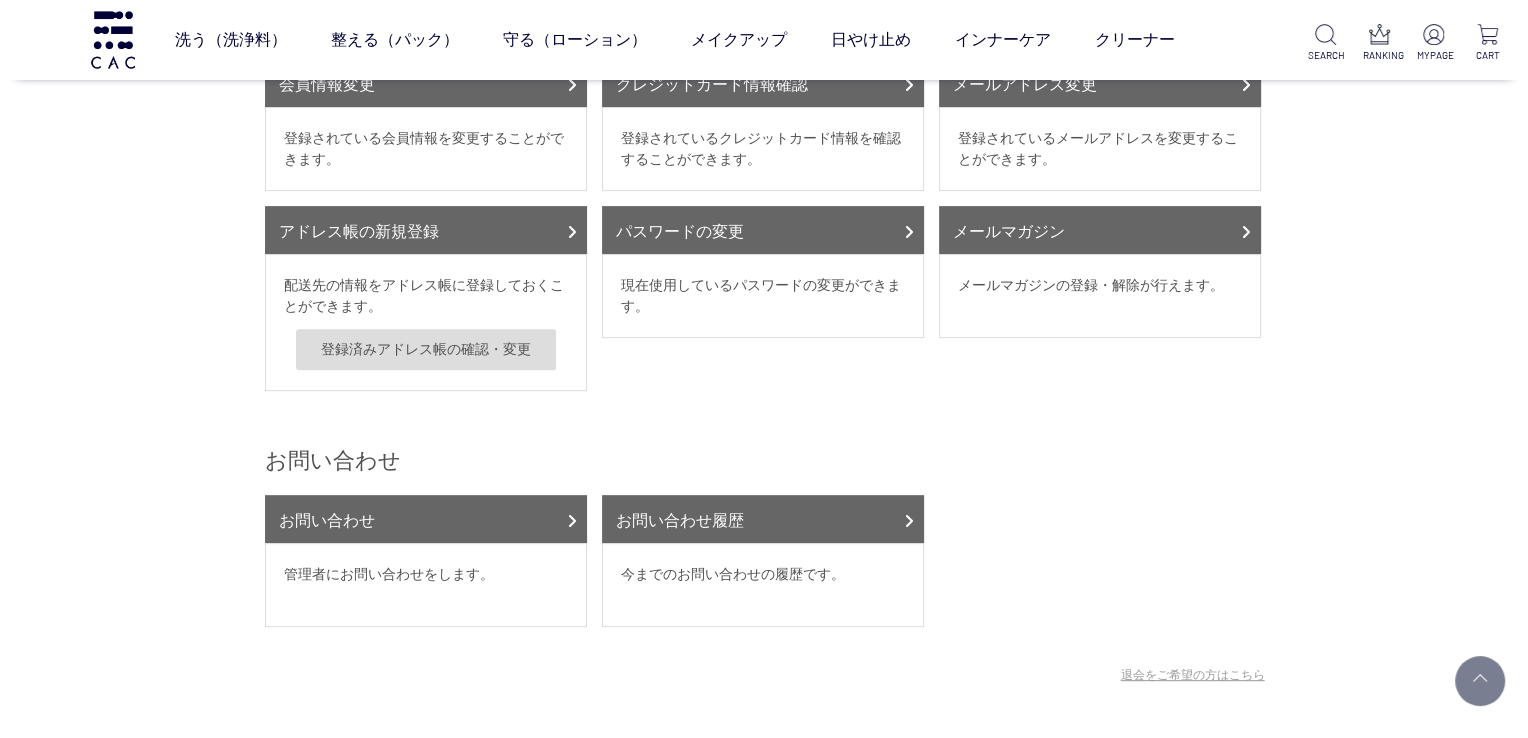 scroll, scrollTop: 0, scrollLeft: 0, axis: both 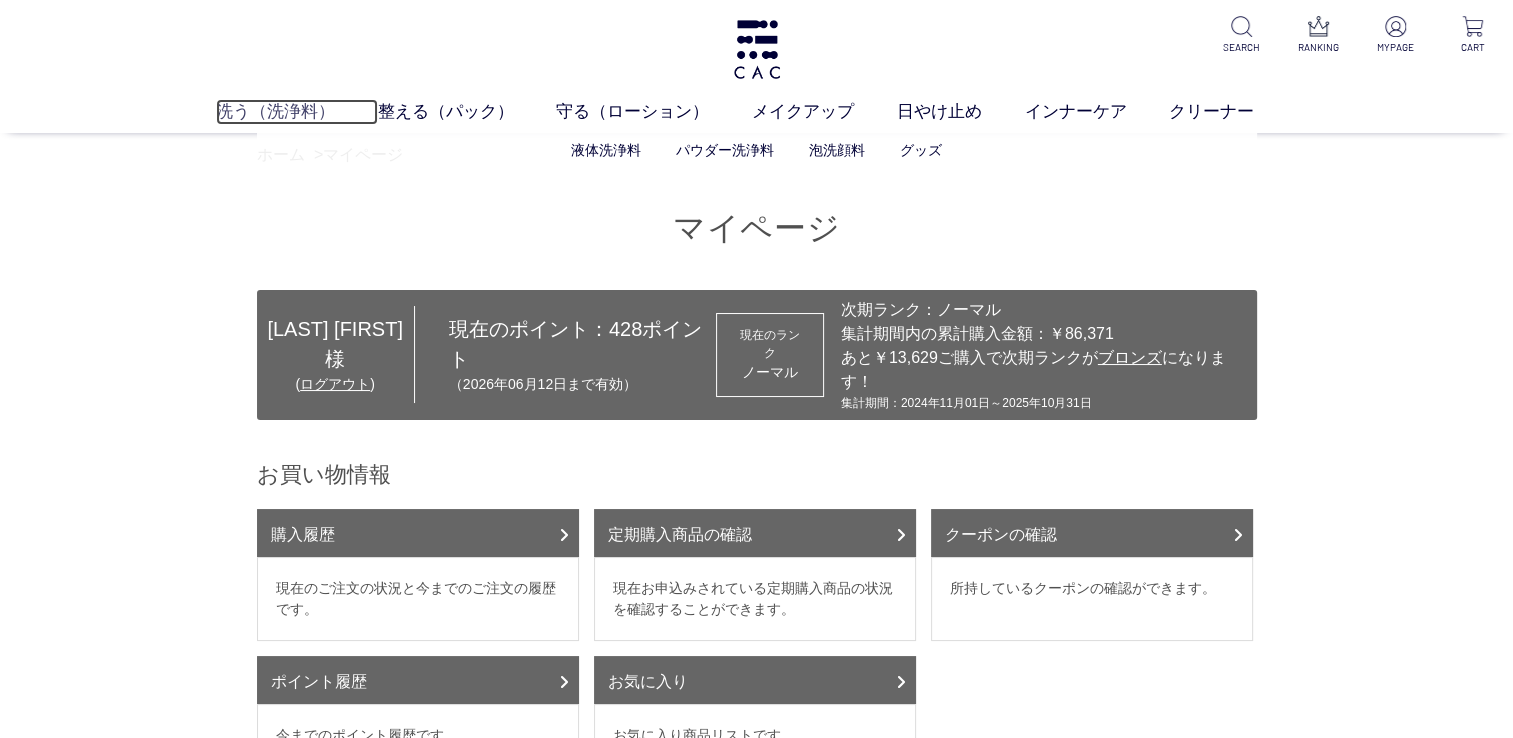 click on "洗う（洗浄料）" at bounding box center [297, 112] 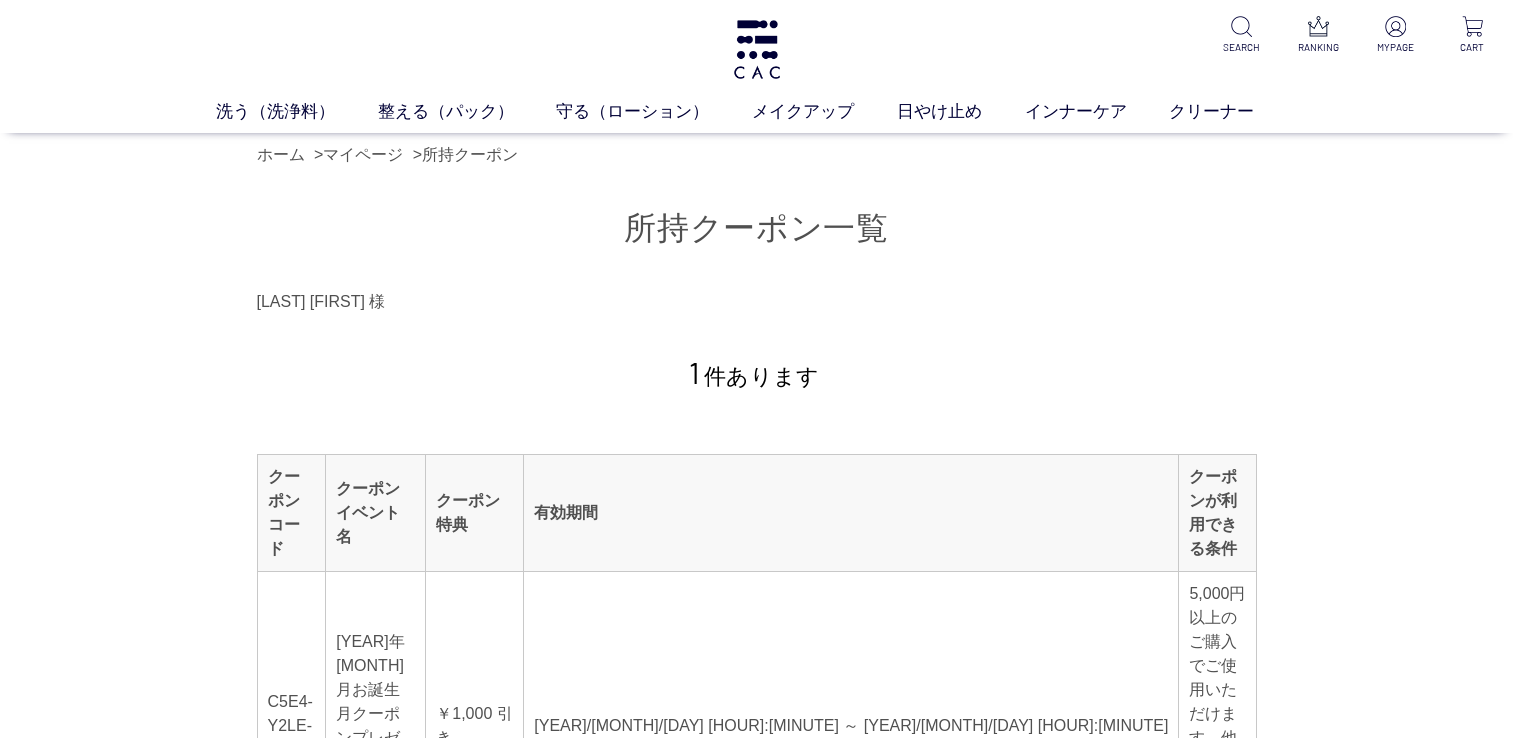 scroll, scrollTop: 0, scrollLeft: 0, axis: both 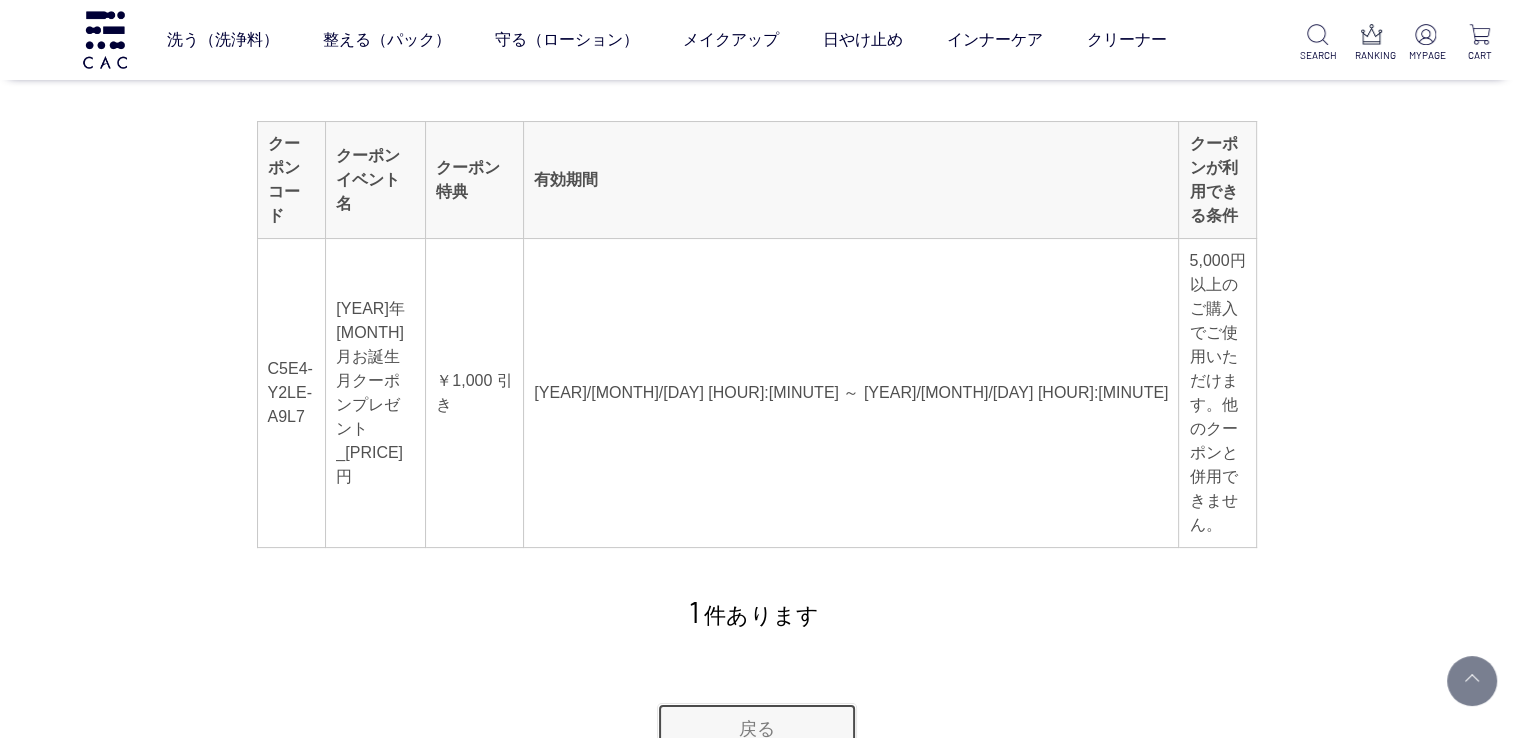 click on "戻る" at bounding box center [757, 729] 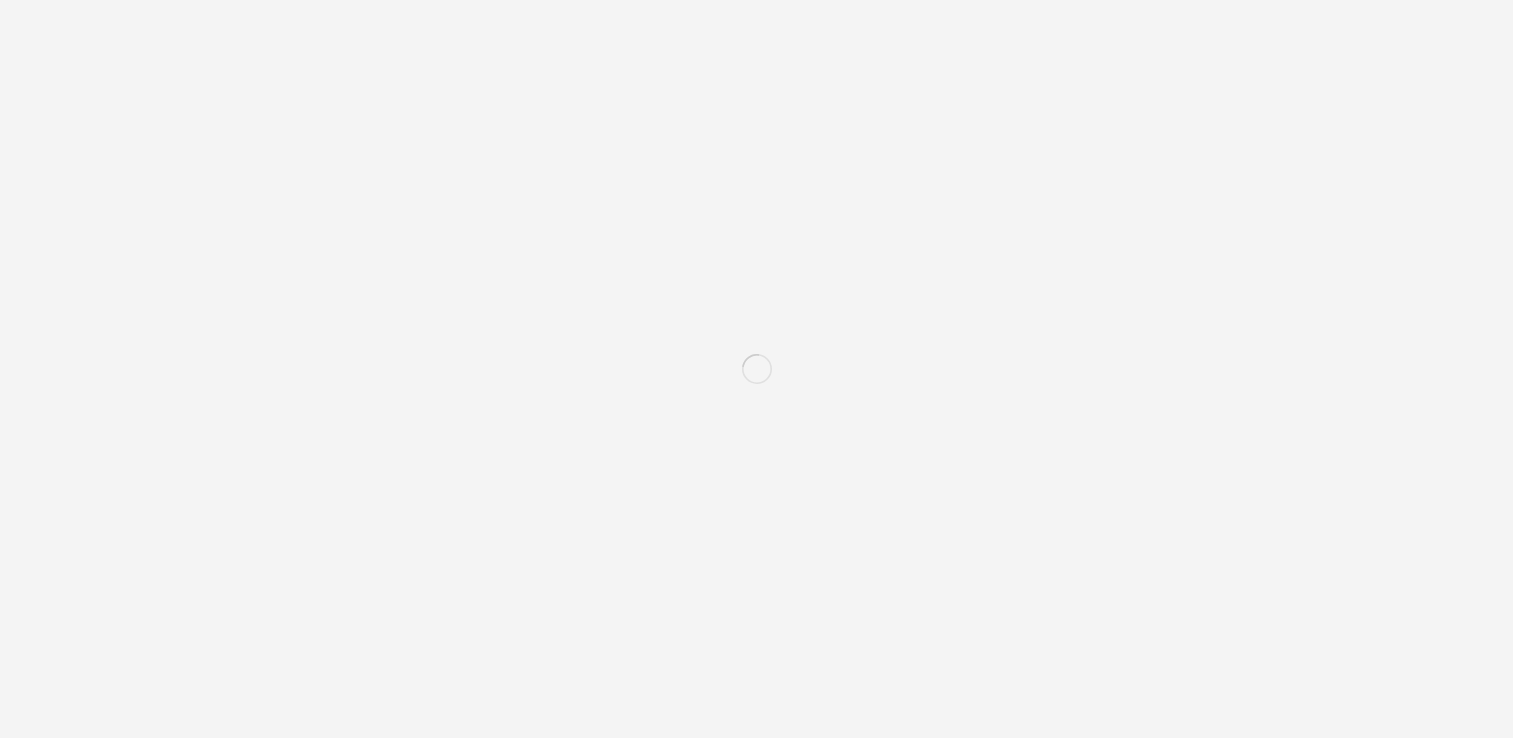 scroll, scrollTop: 0, scrollLeft: 0, axis: both 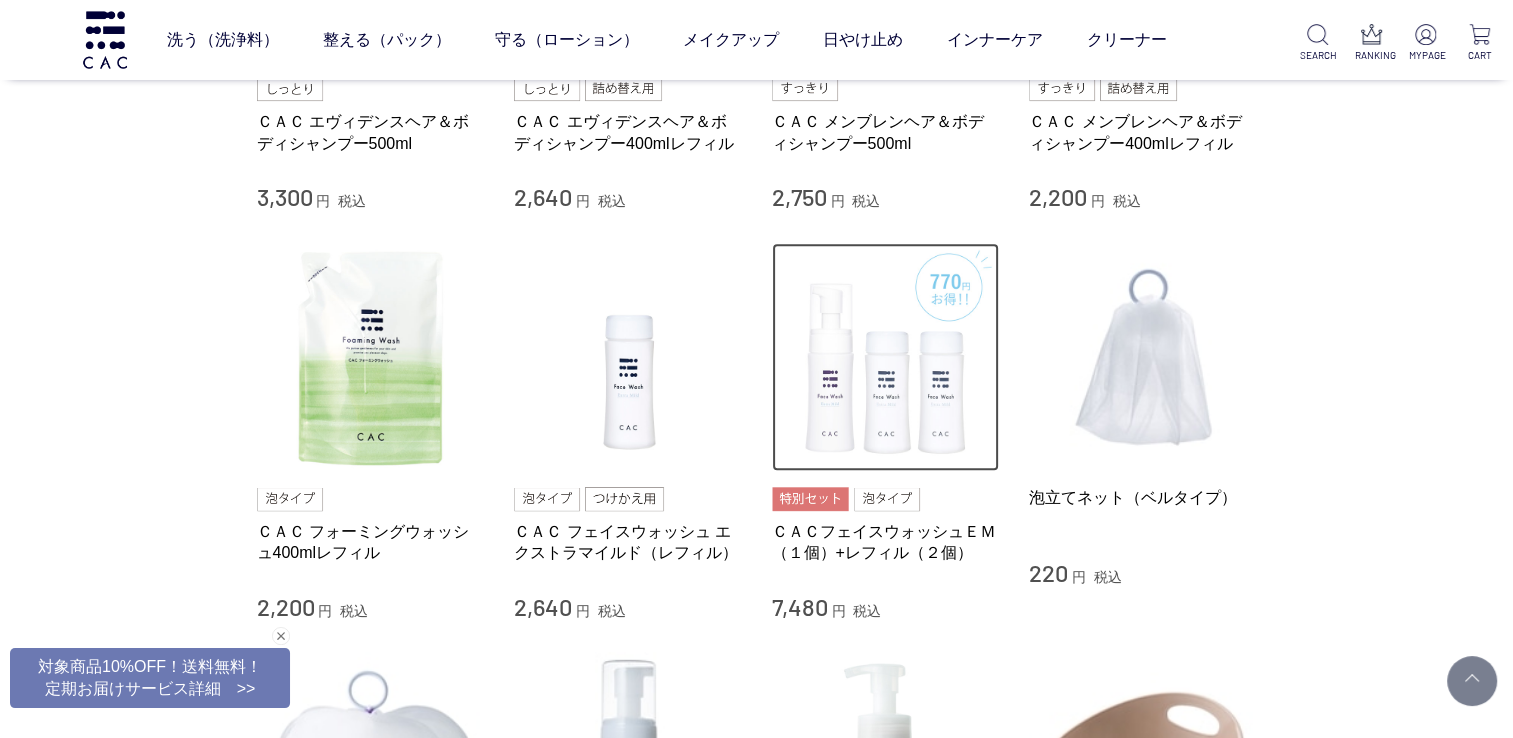 click at bounding box center (886, 357) 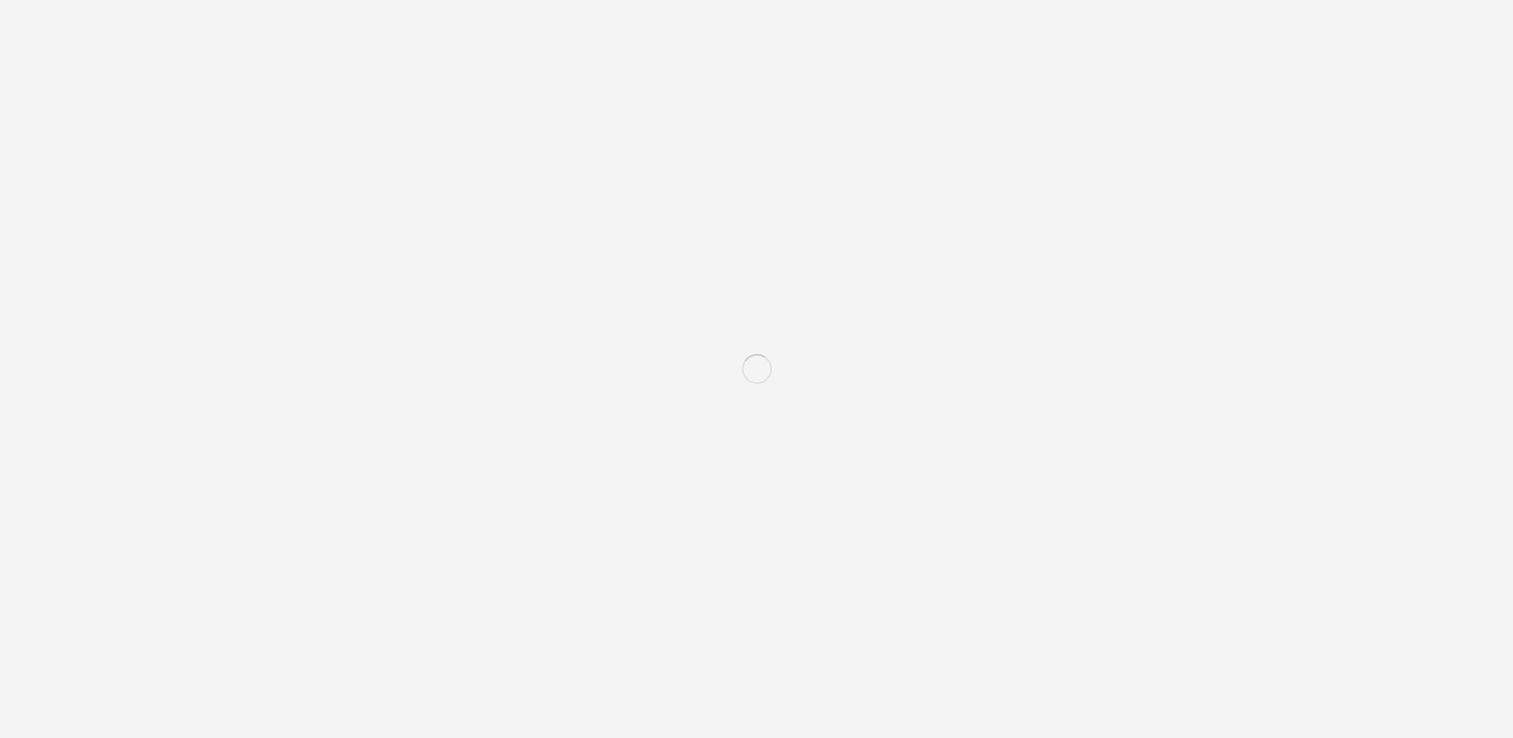scroll, scrollTop: 0, scrollLeft: 0, axis: both 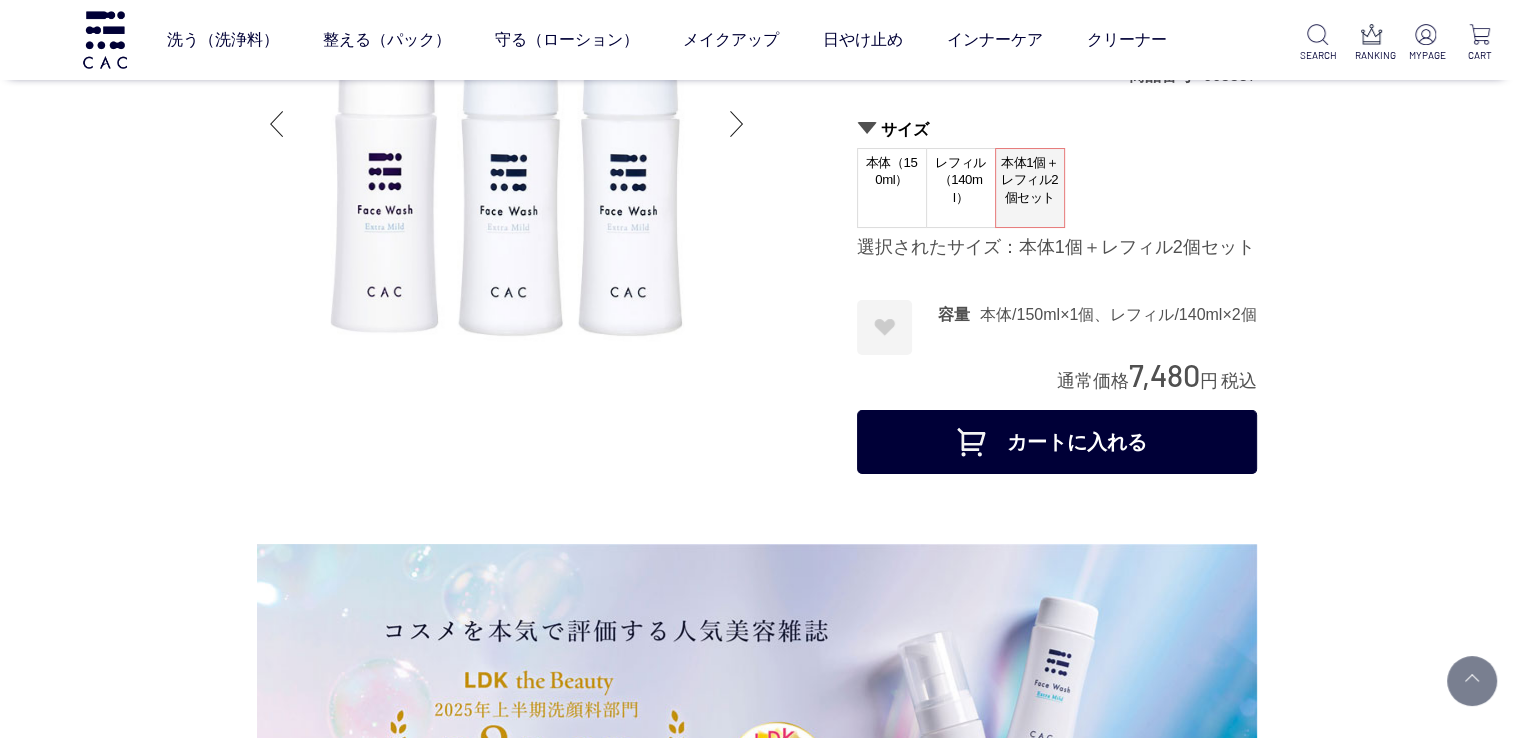 click on "カートに入れる" at bounding box center [1057, 442] 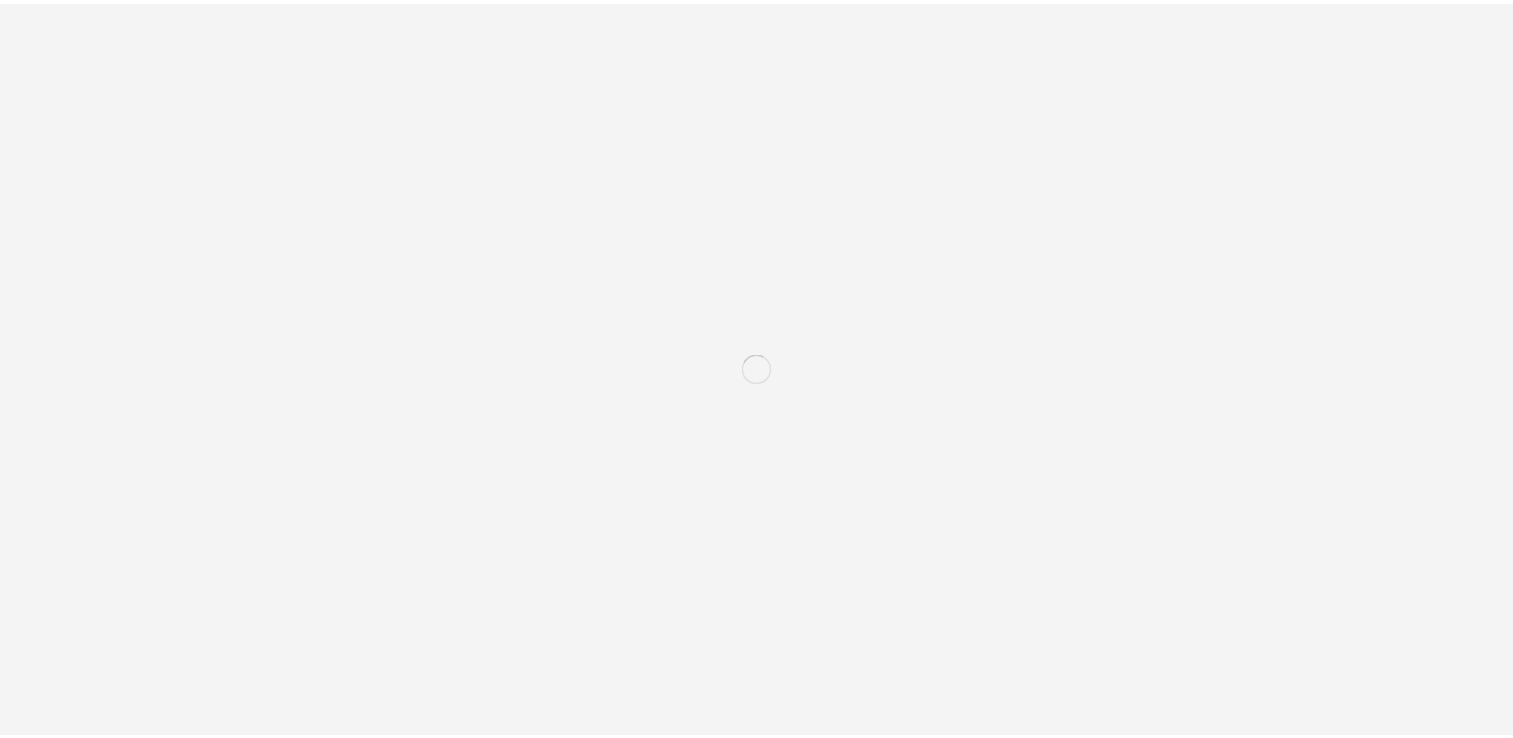 scroll, scrollTop: 0, scrollLeft: 0, axis: both 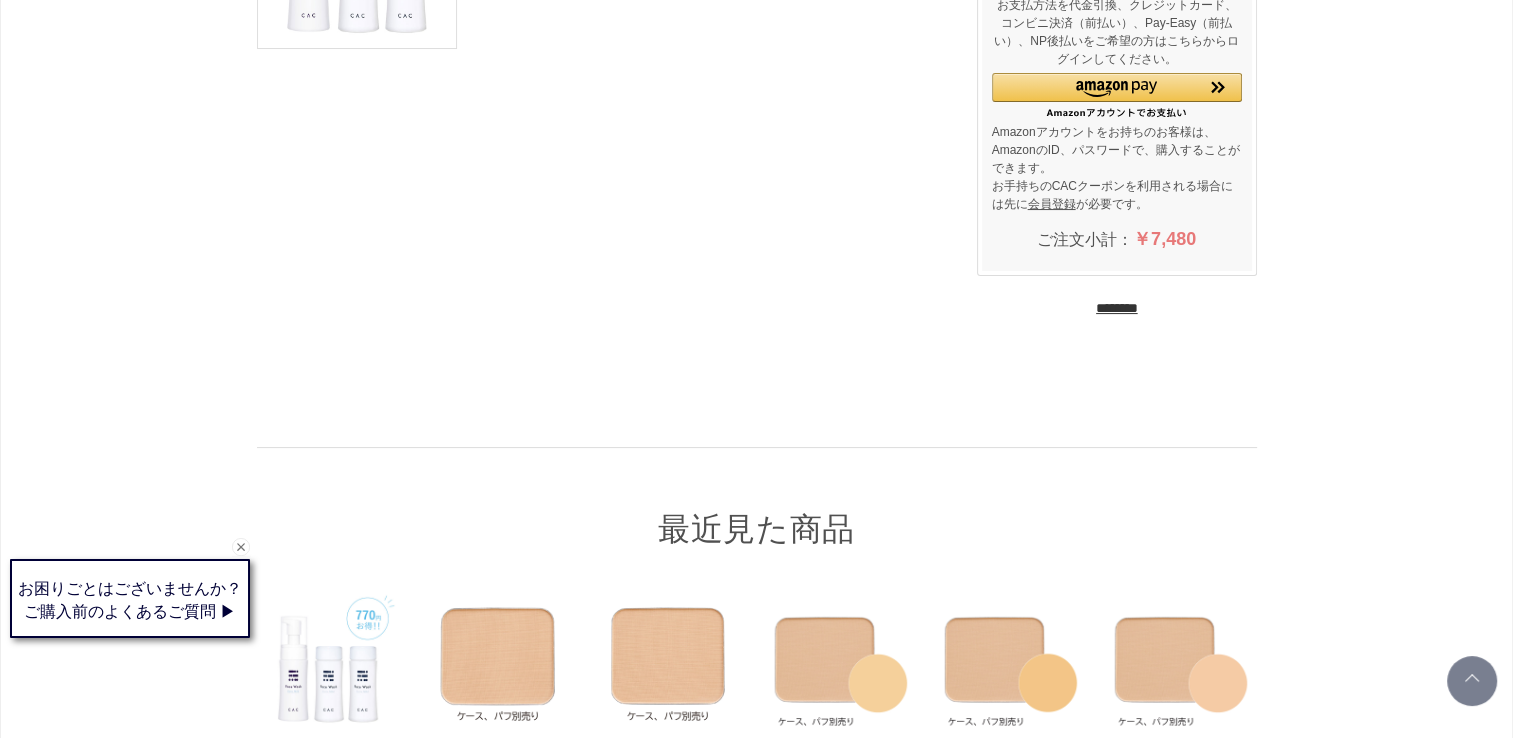 click on "********" at bounding box center [1117, 308] 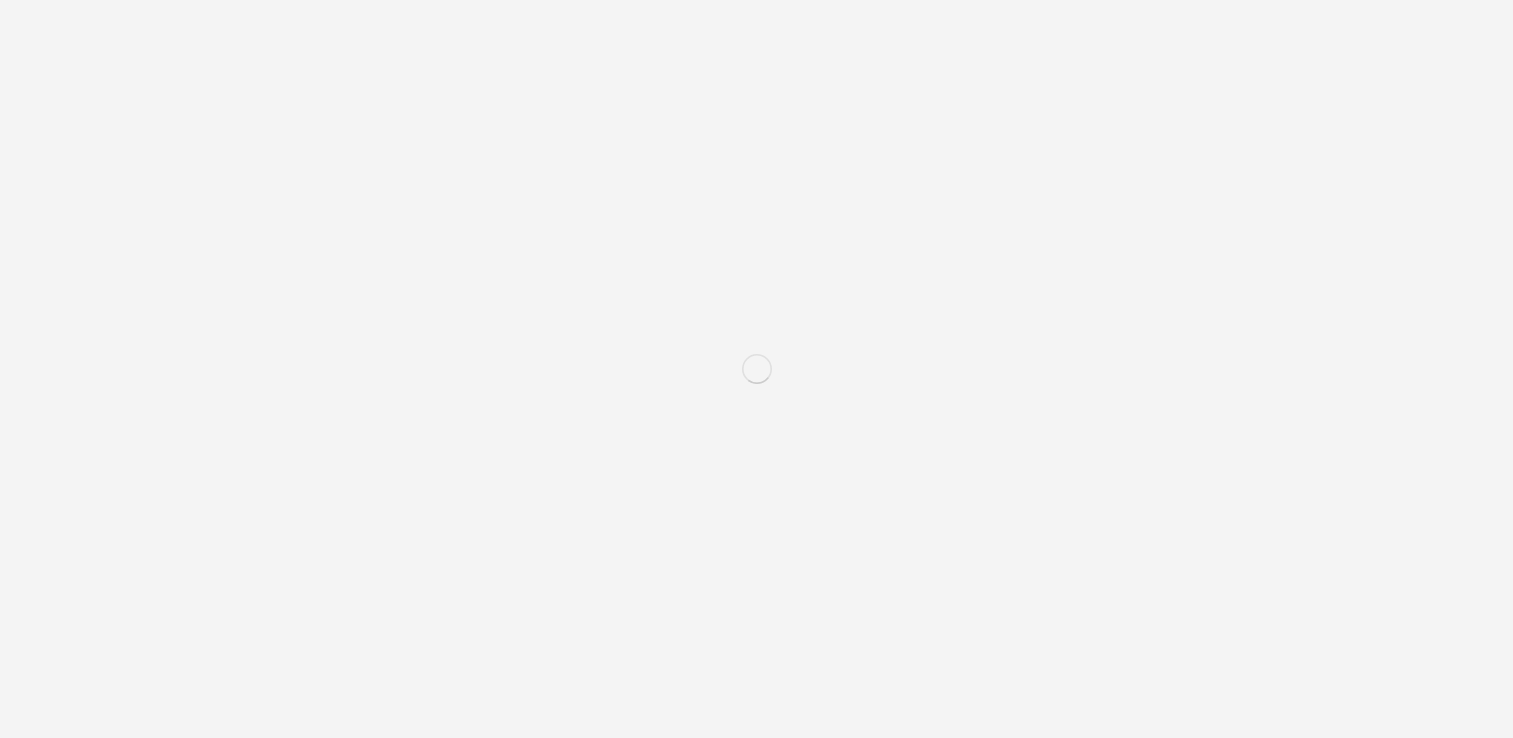 scroll, scrollTop: 0, scrollLeft: 0, axis: both 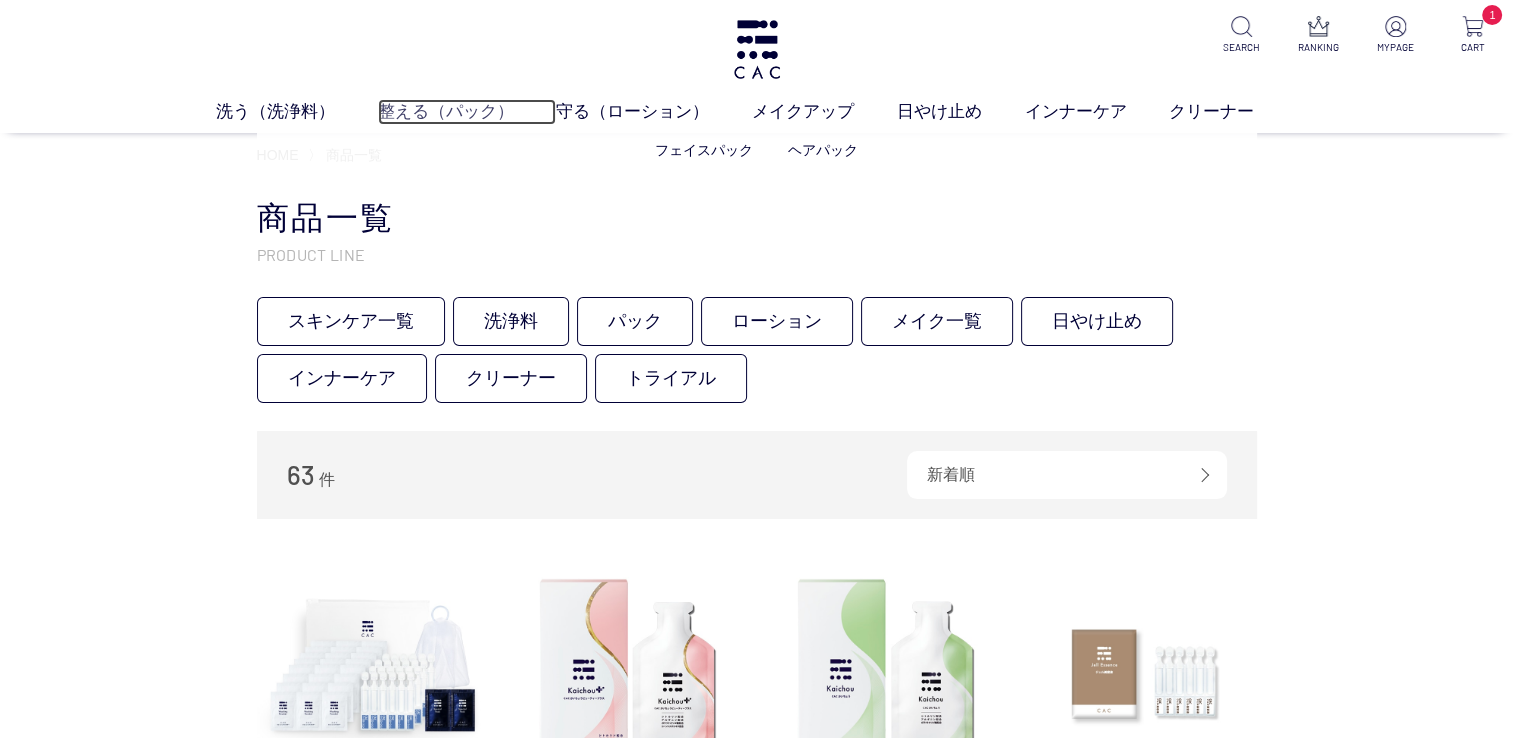 click on "整える（パック）" at bounding box center (467, 112) 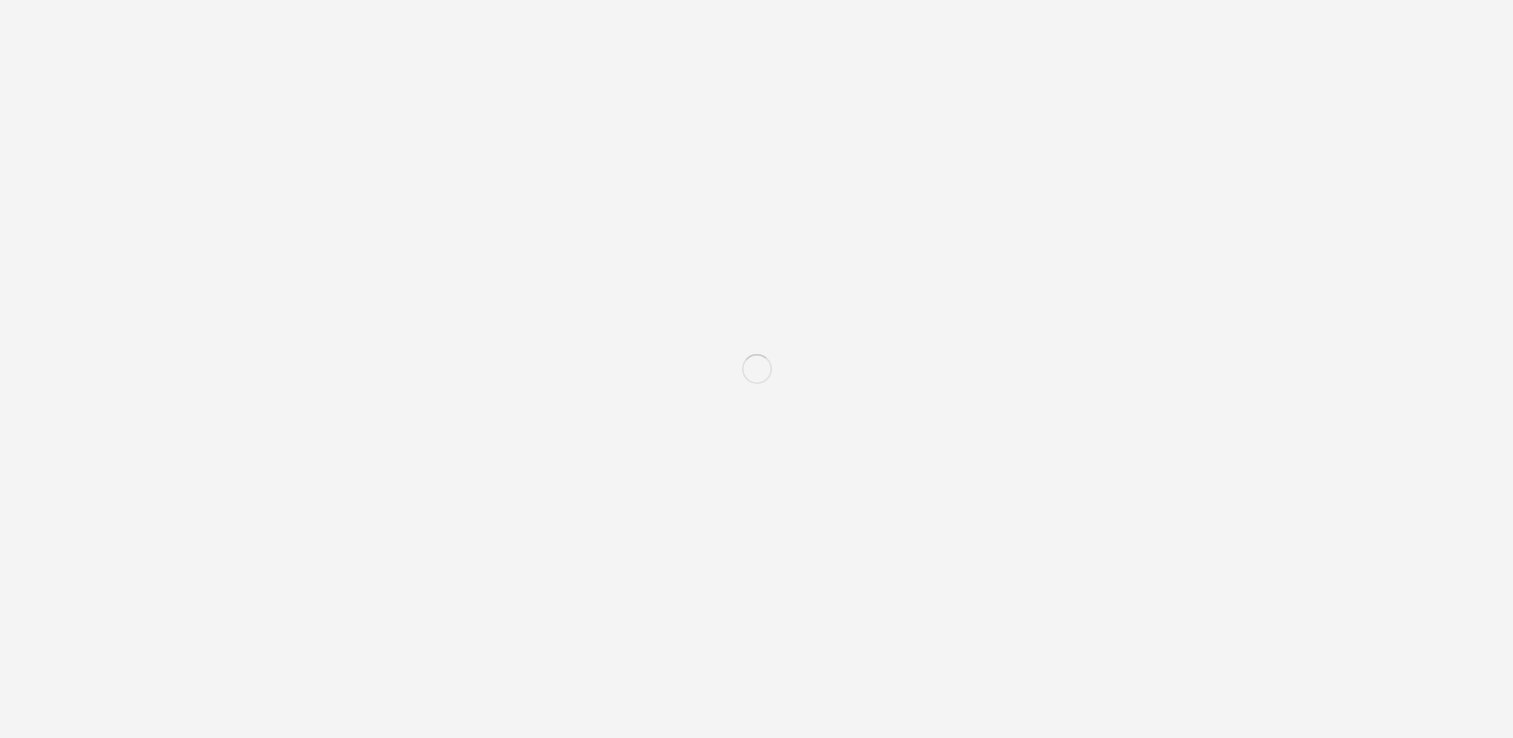 scroll, scrollTop: 0, scrollLeft: 0, axis: both 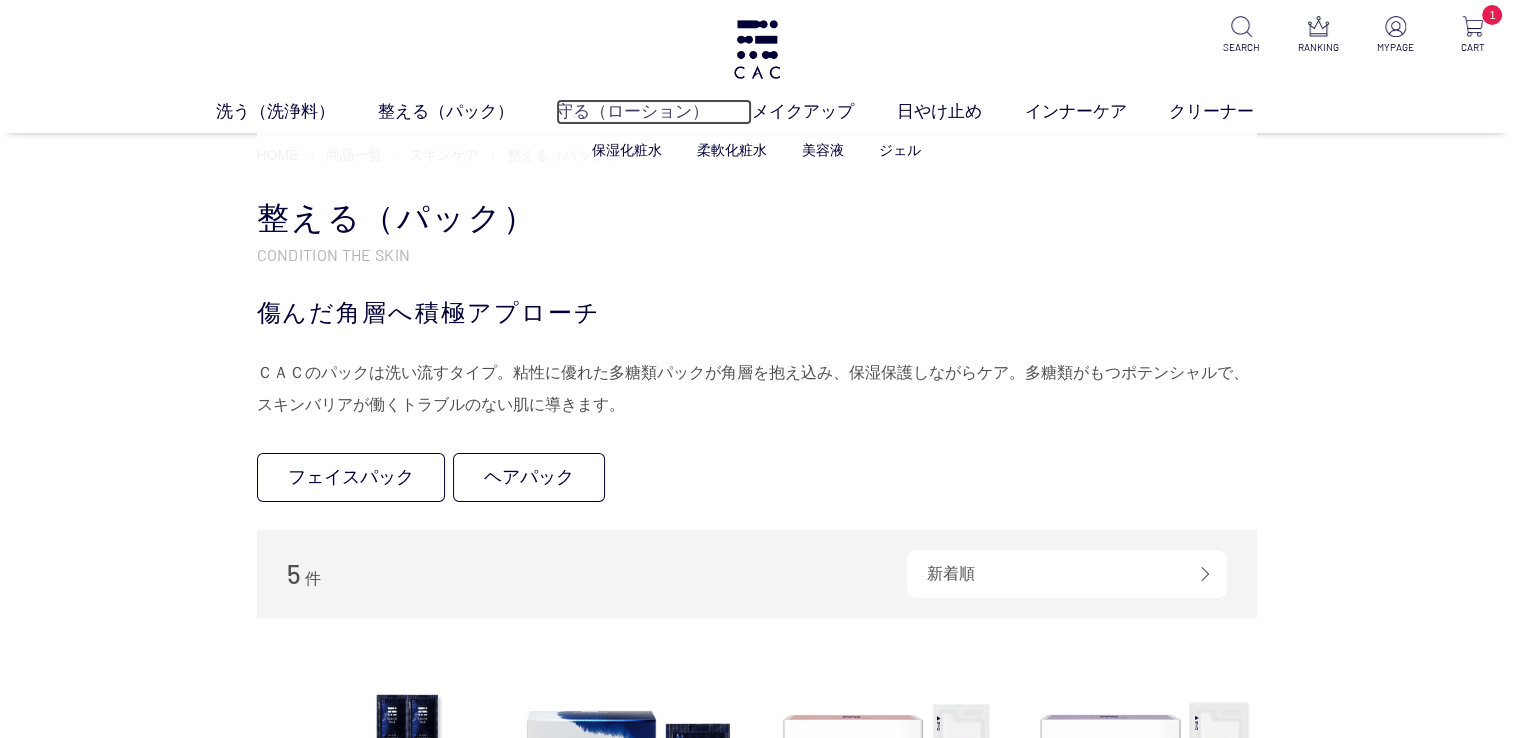 click on "守る（ローション）" at bounding box center [654, 112] 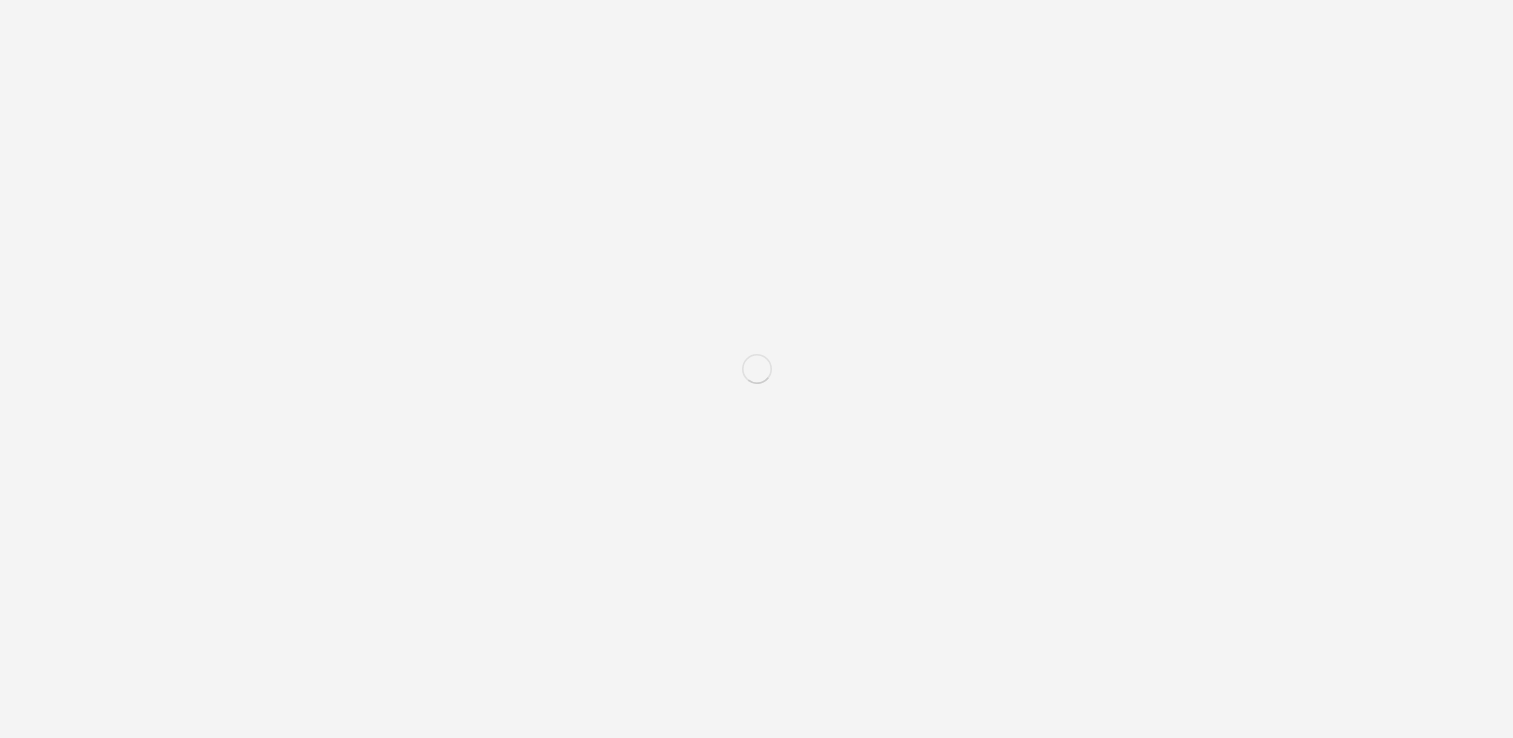 scroll, scrollTop: 0, scrollLeft: 0, axis: both 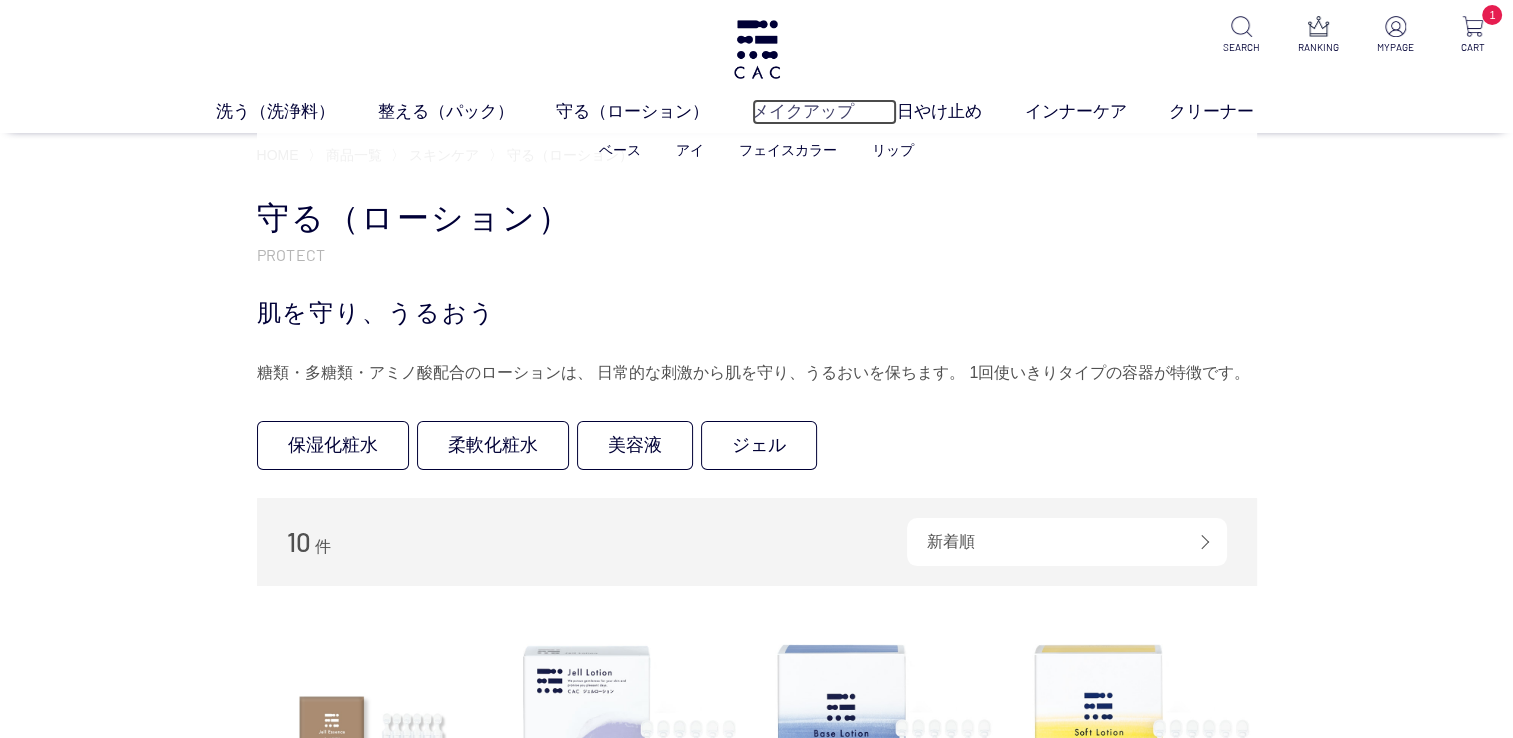 click on "メイクアップ" at bounding box center [824, 112] 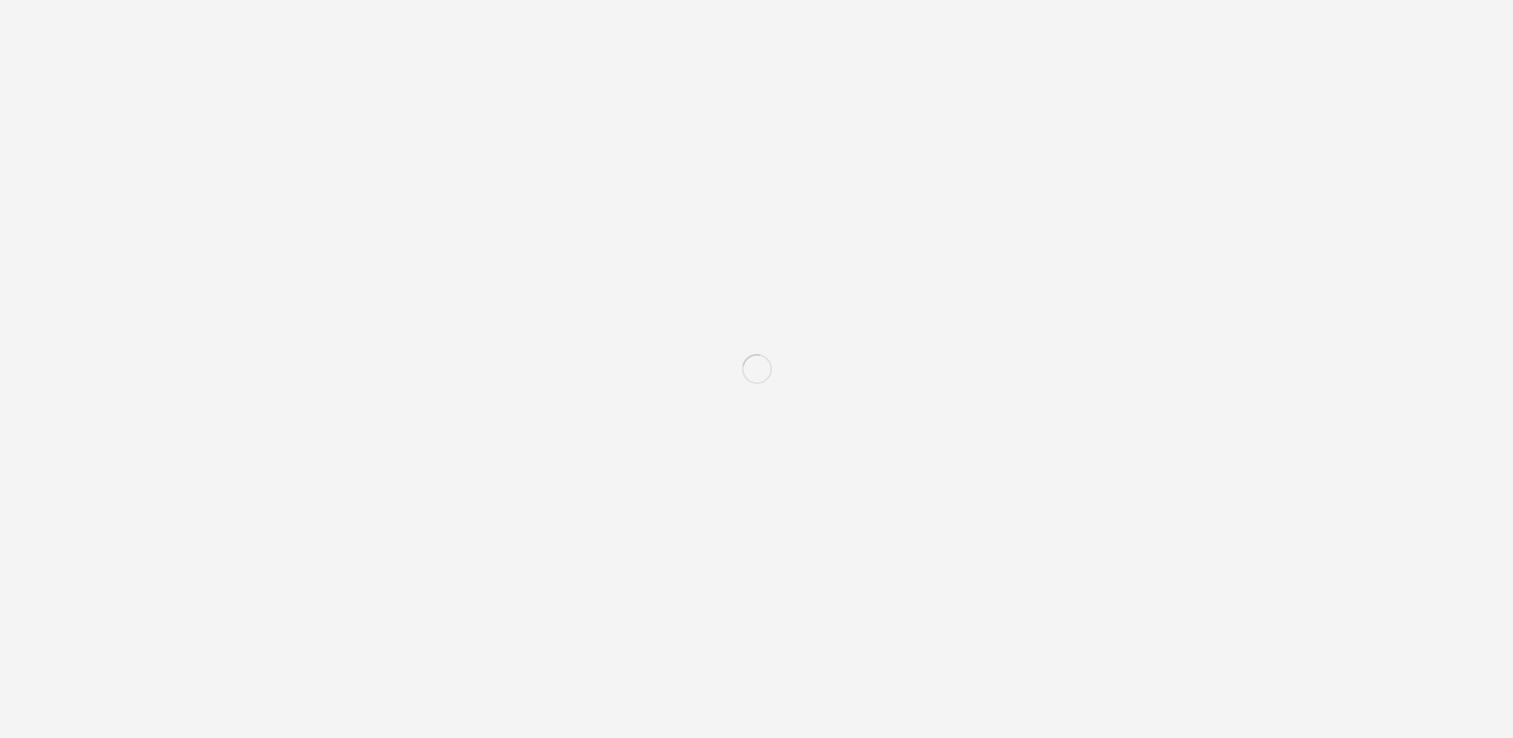 scroll, scrollTop: 0, scrollLeft: 0, axis: both 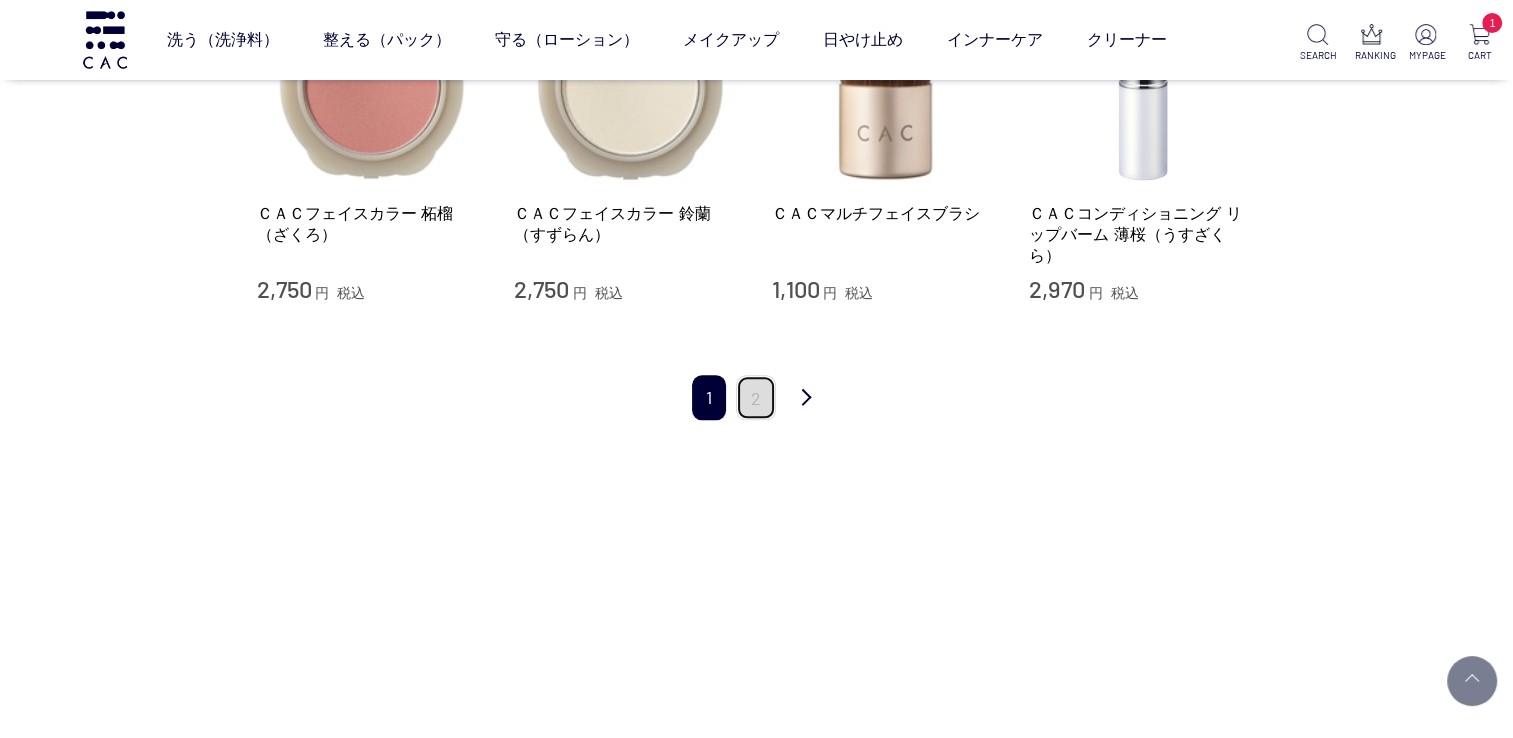 click on "2" at bounding box center (756, 397) 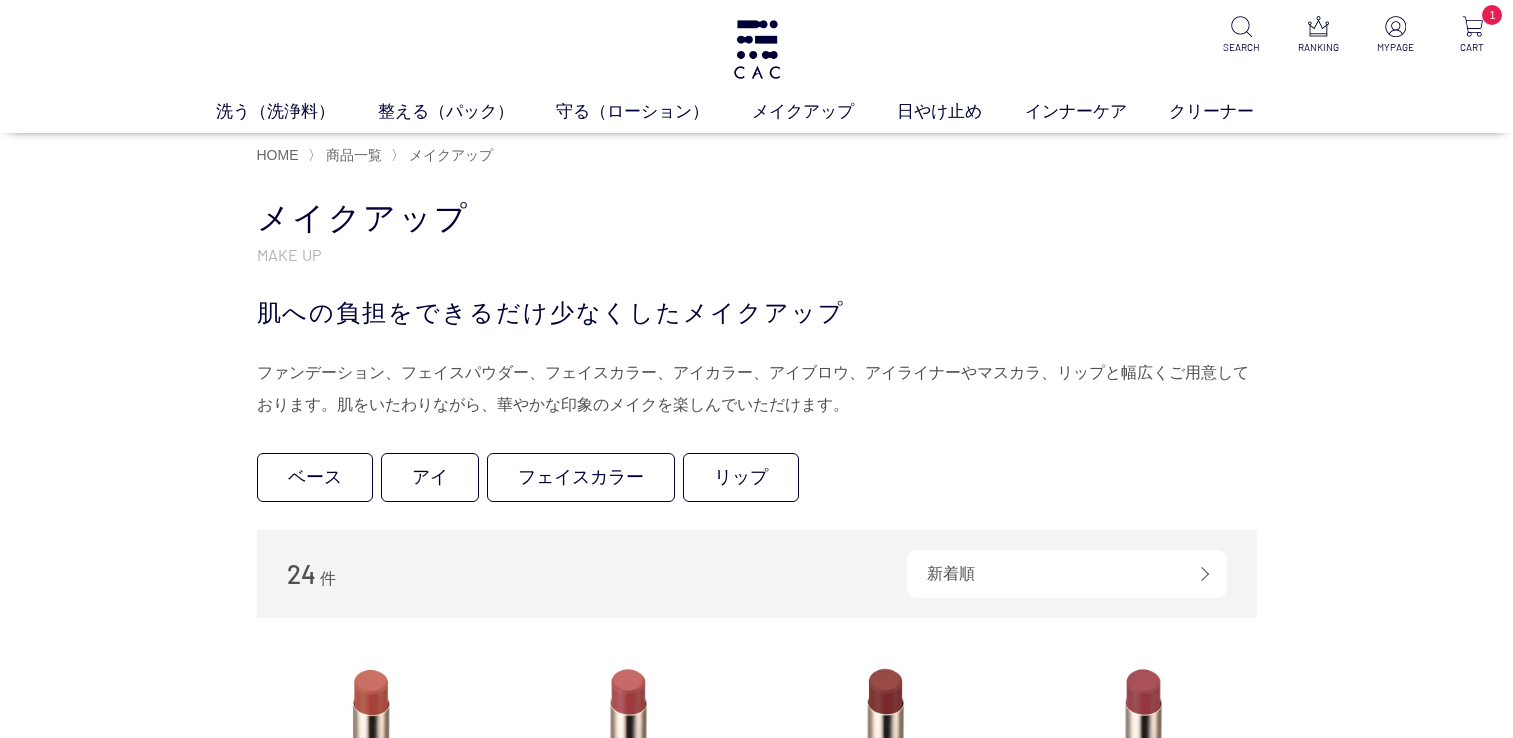 scroll, scrollTop: 0, scrollLeft: 0, axis: both 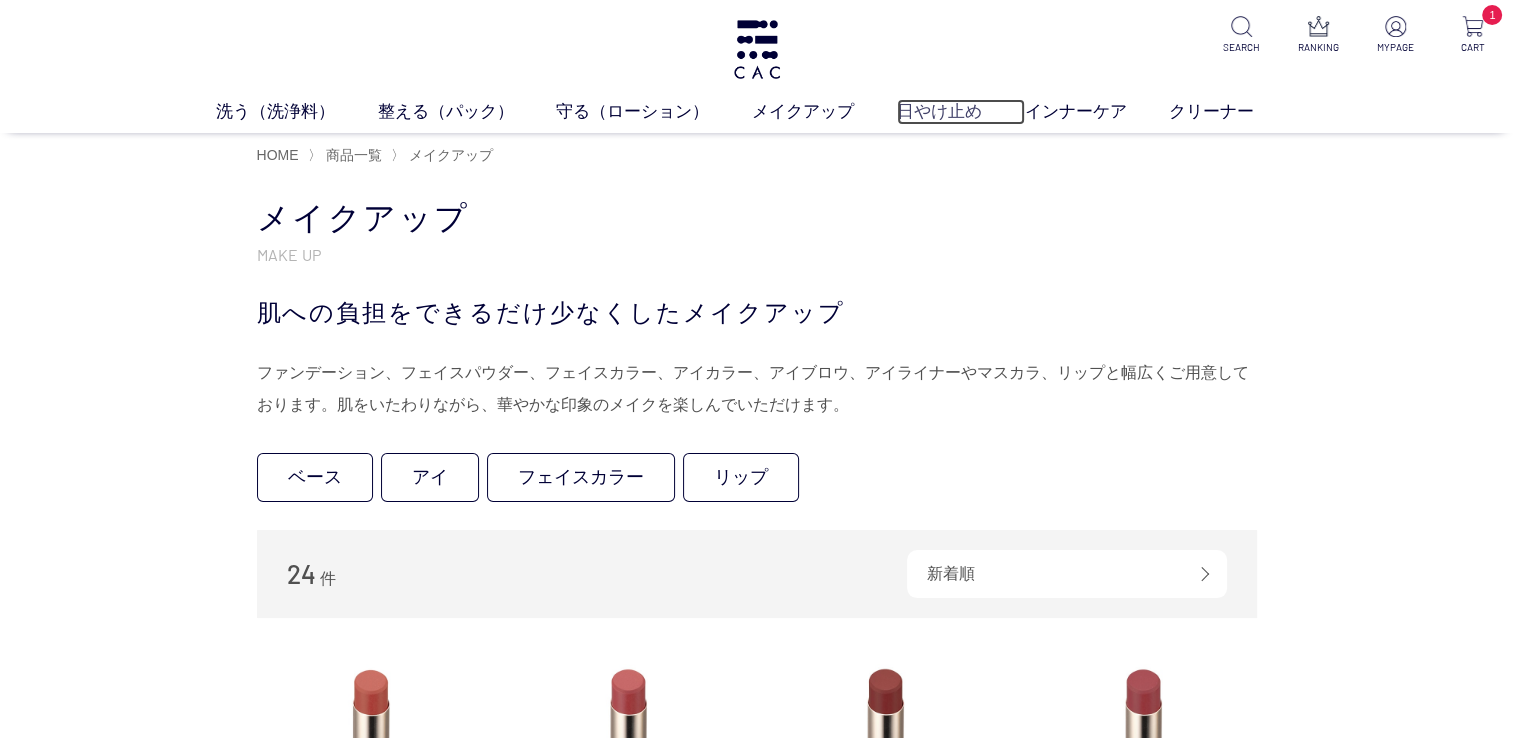click on "日やけ止め" at bounding box center (961, 112) 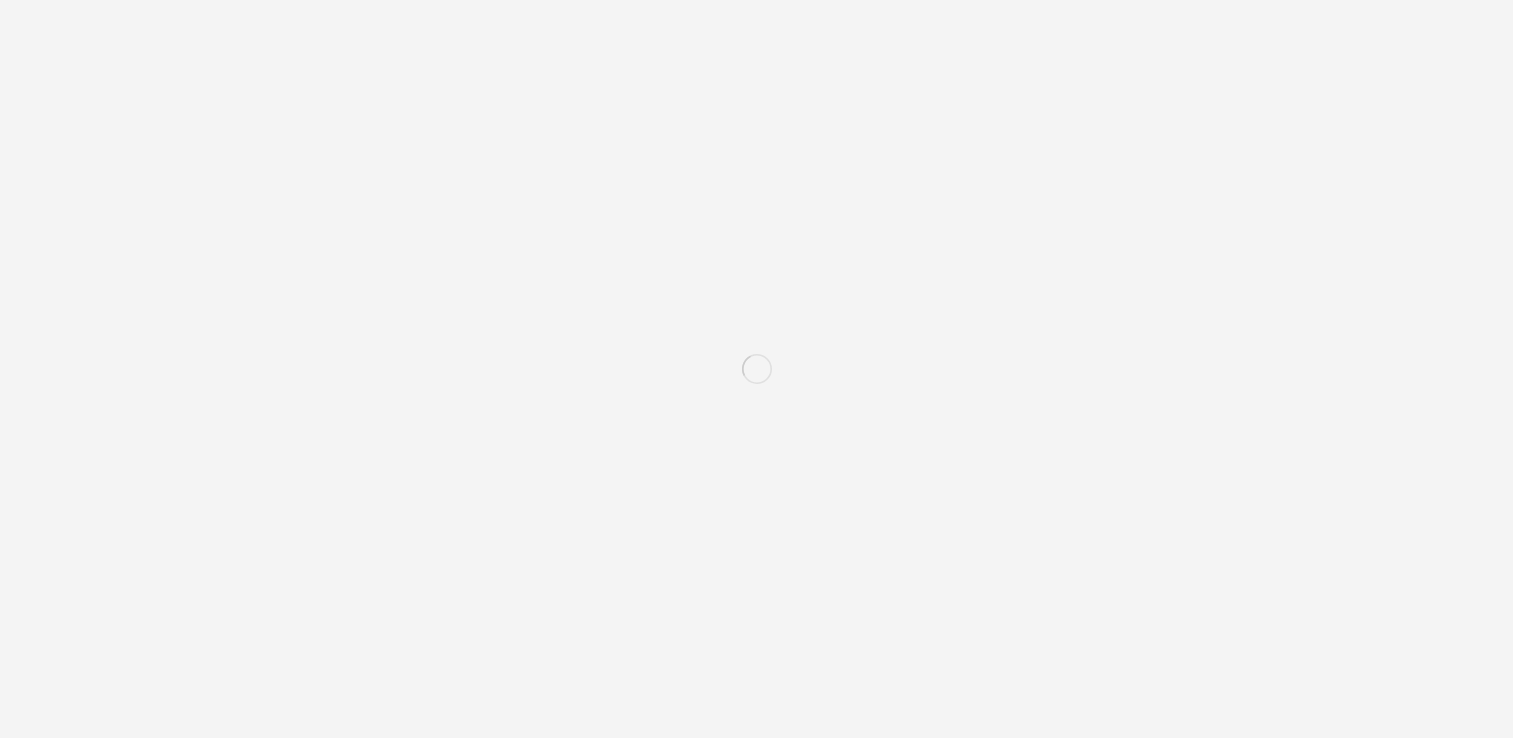 scroll, scrollTop: 0, scrollLeft: 0, axis: both 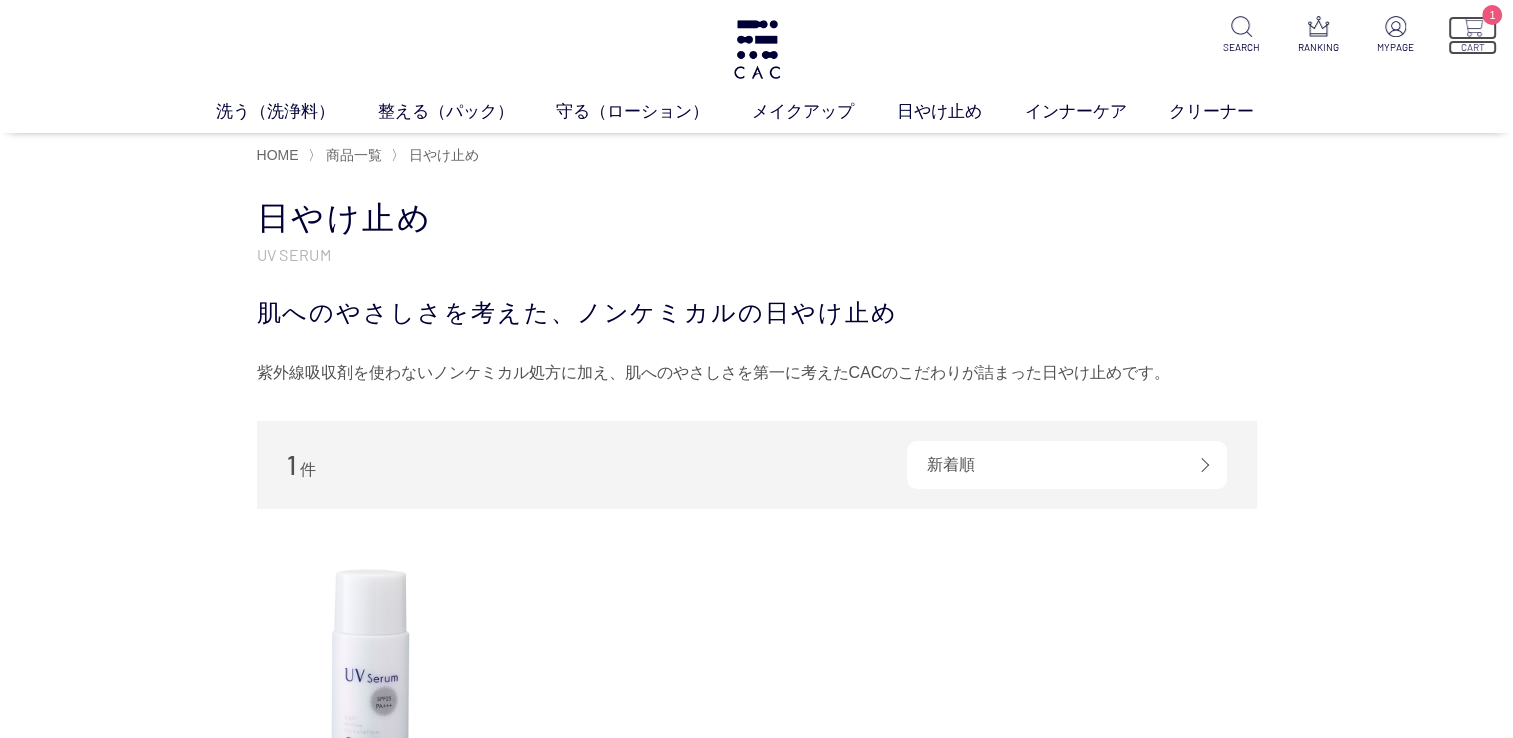 click at bounding box center [1472, 26] 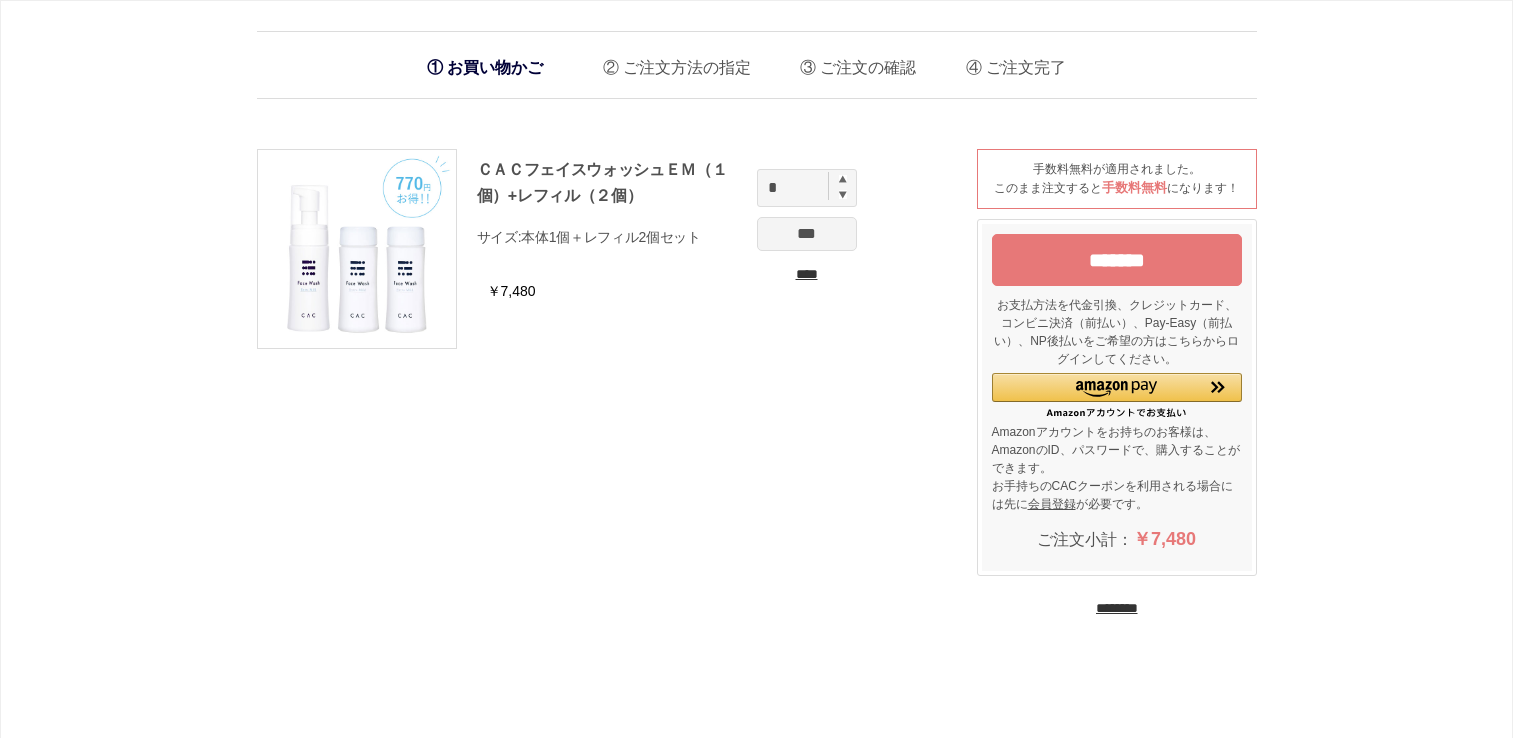 scroll, scrollTop: 0, scrollLeft: 0, axis: both 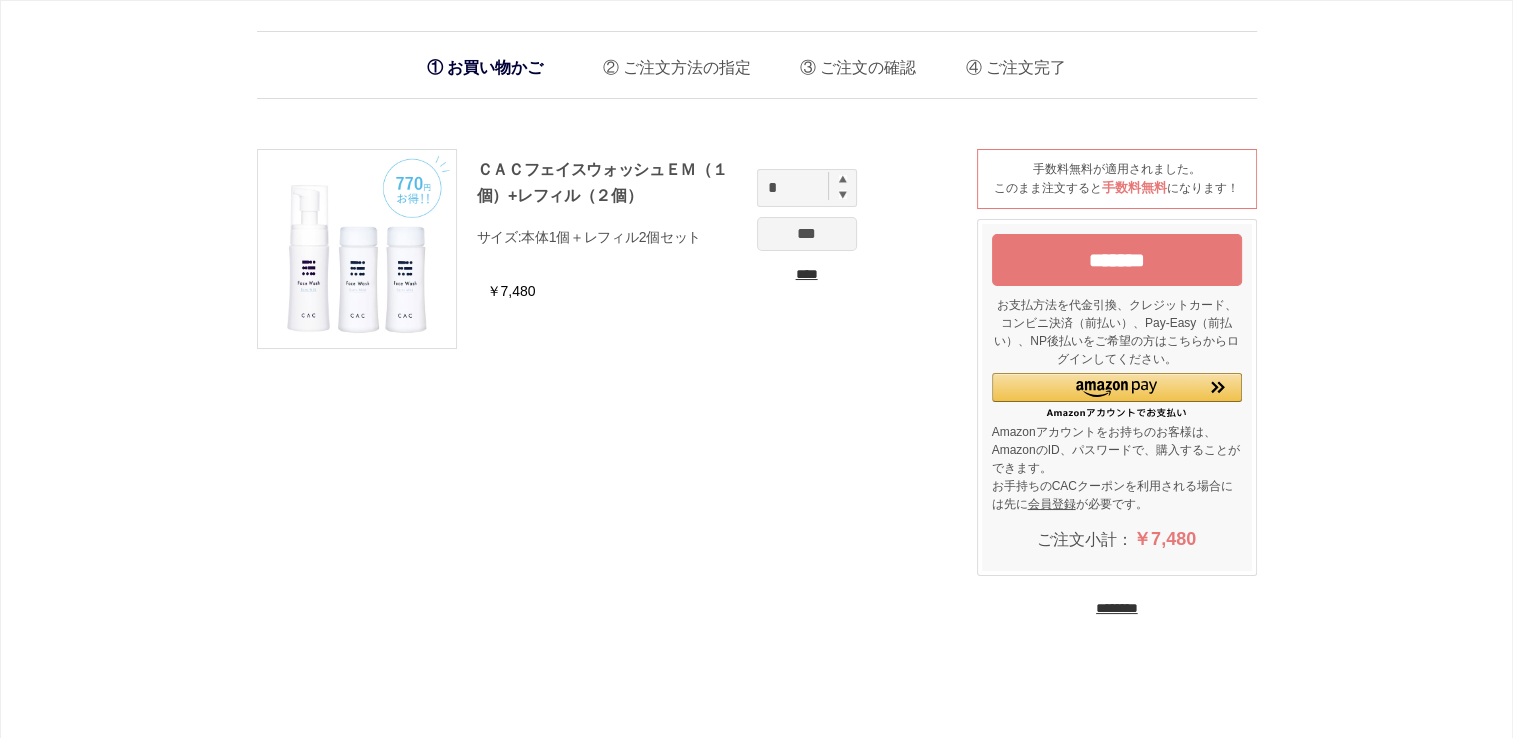 click on "*******" at bounding box center [1117, 260] 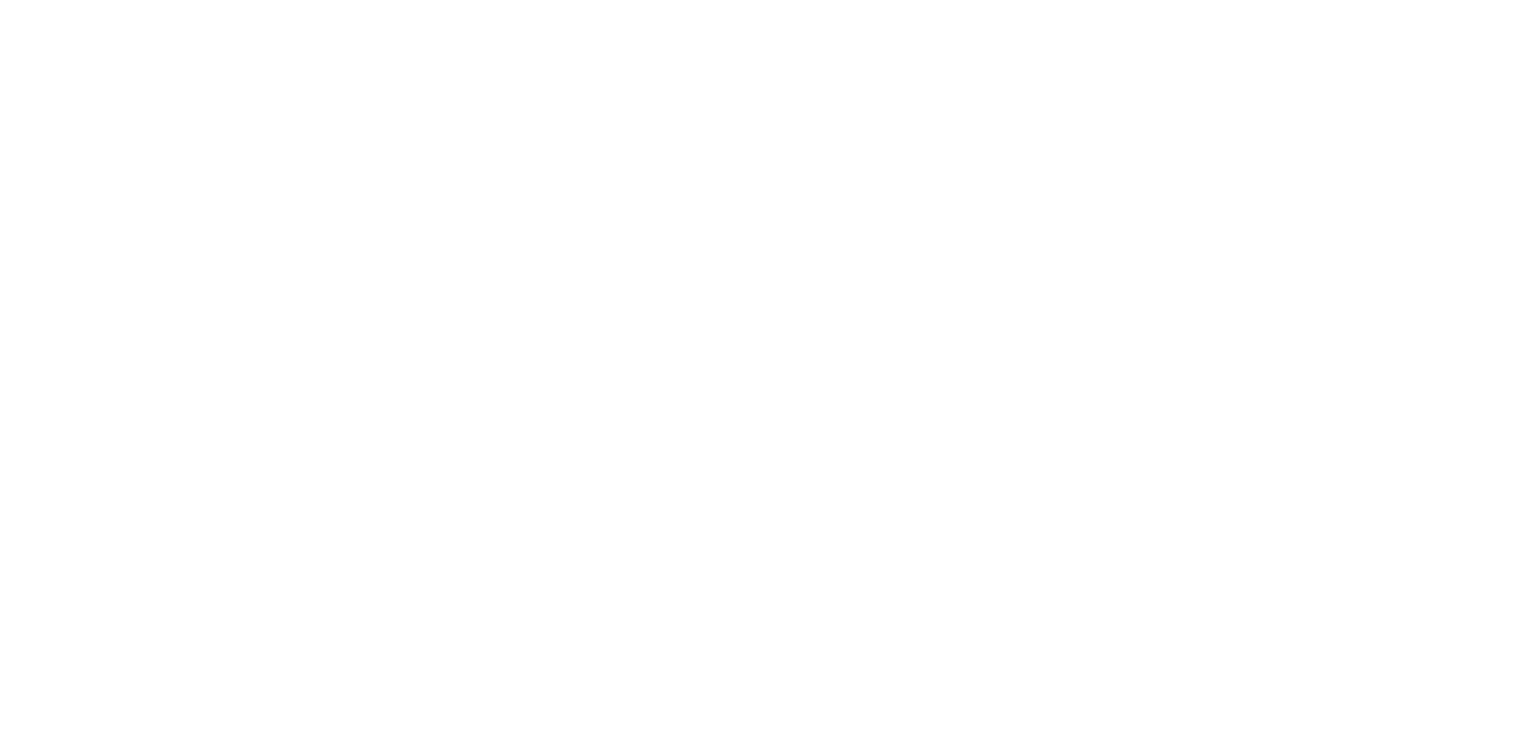 scroll, scrollTop: 0, scrollLeft: 0, axis: both 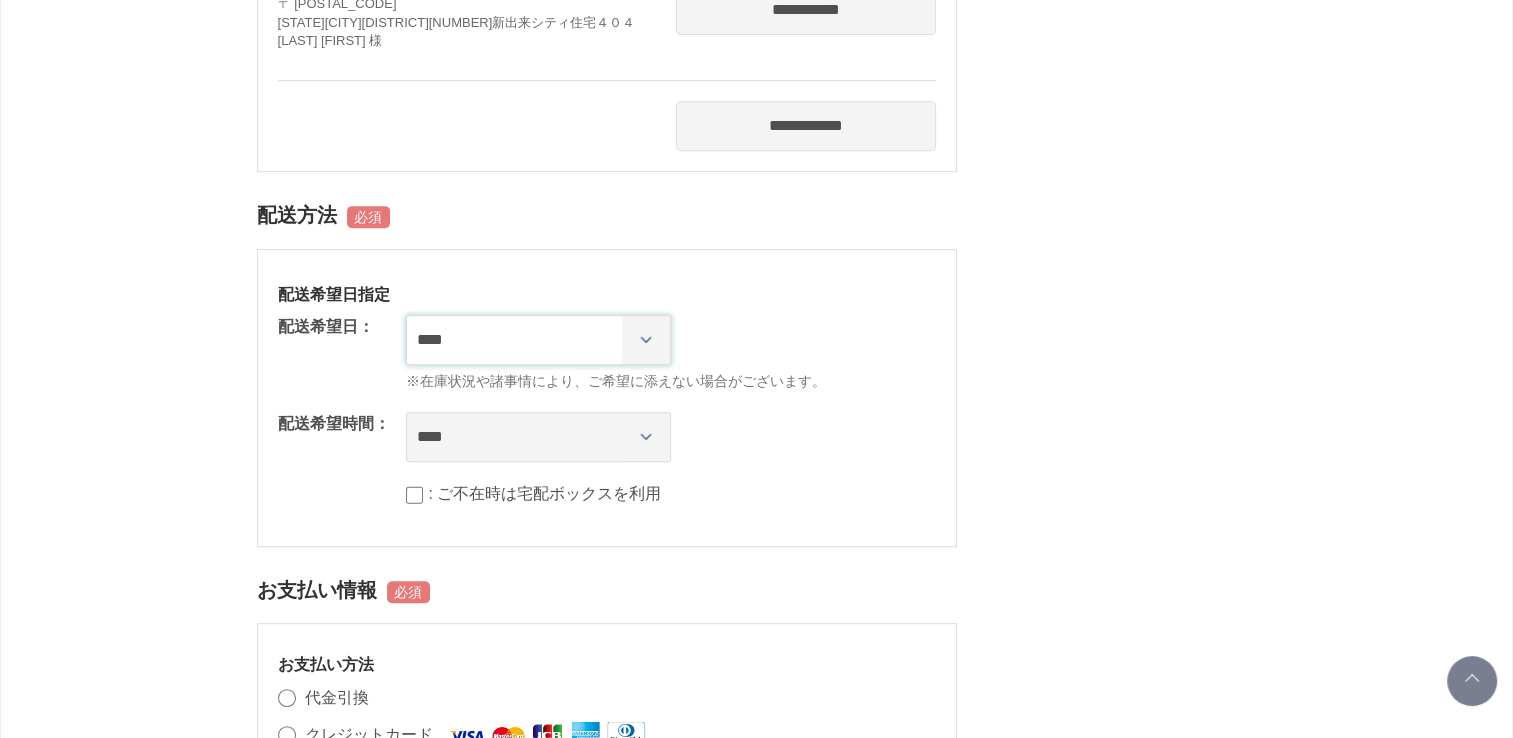 click on "**********" at bounding box center (538, 340) 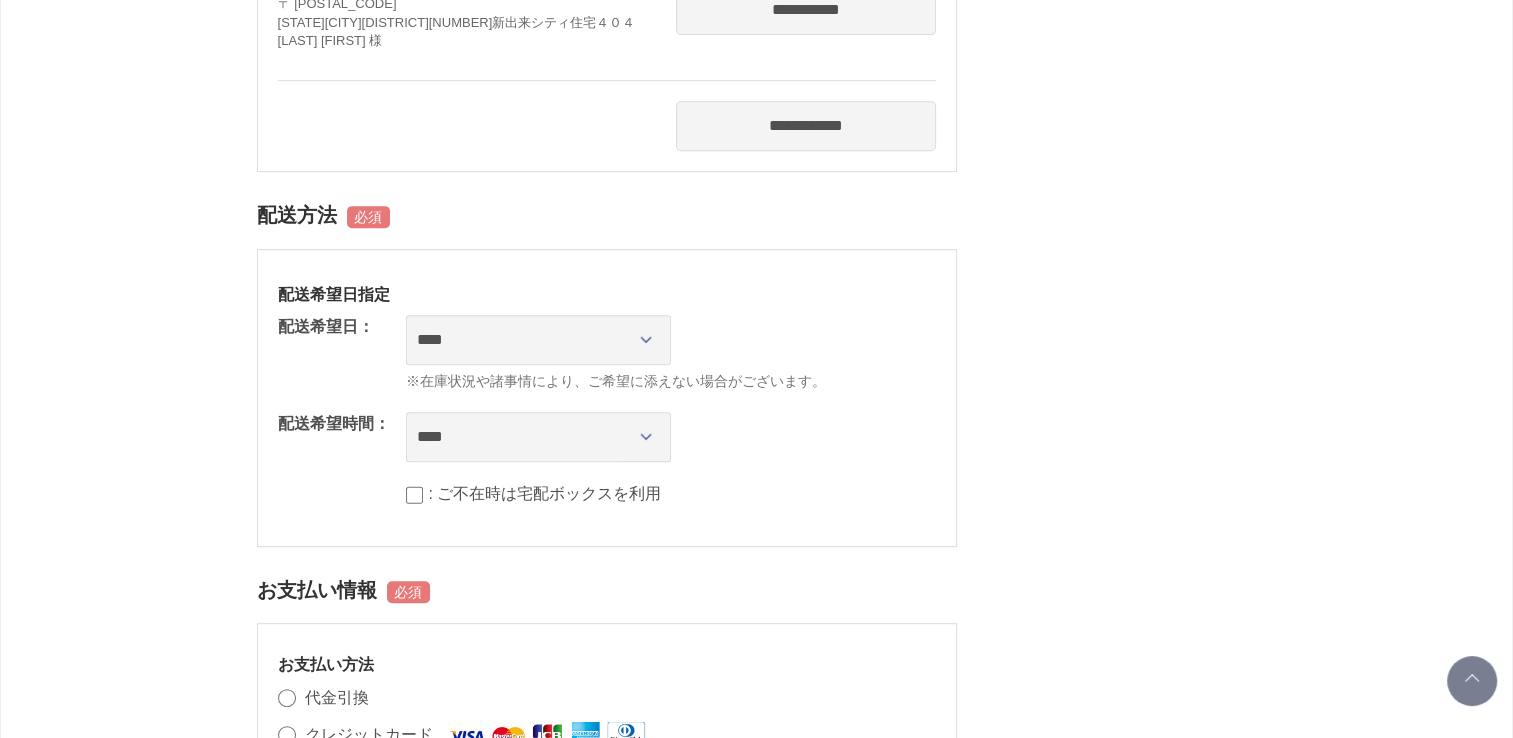 click on "**********" at bounding box center (671, 340) 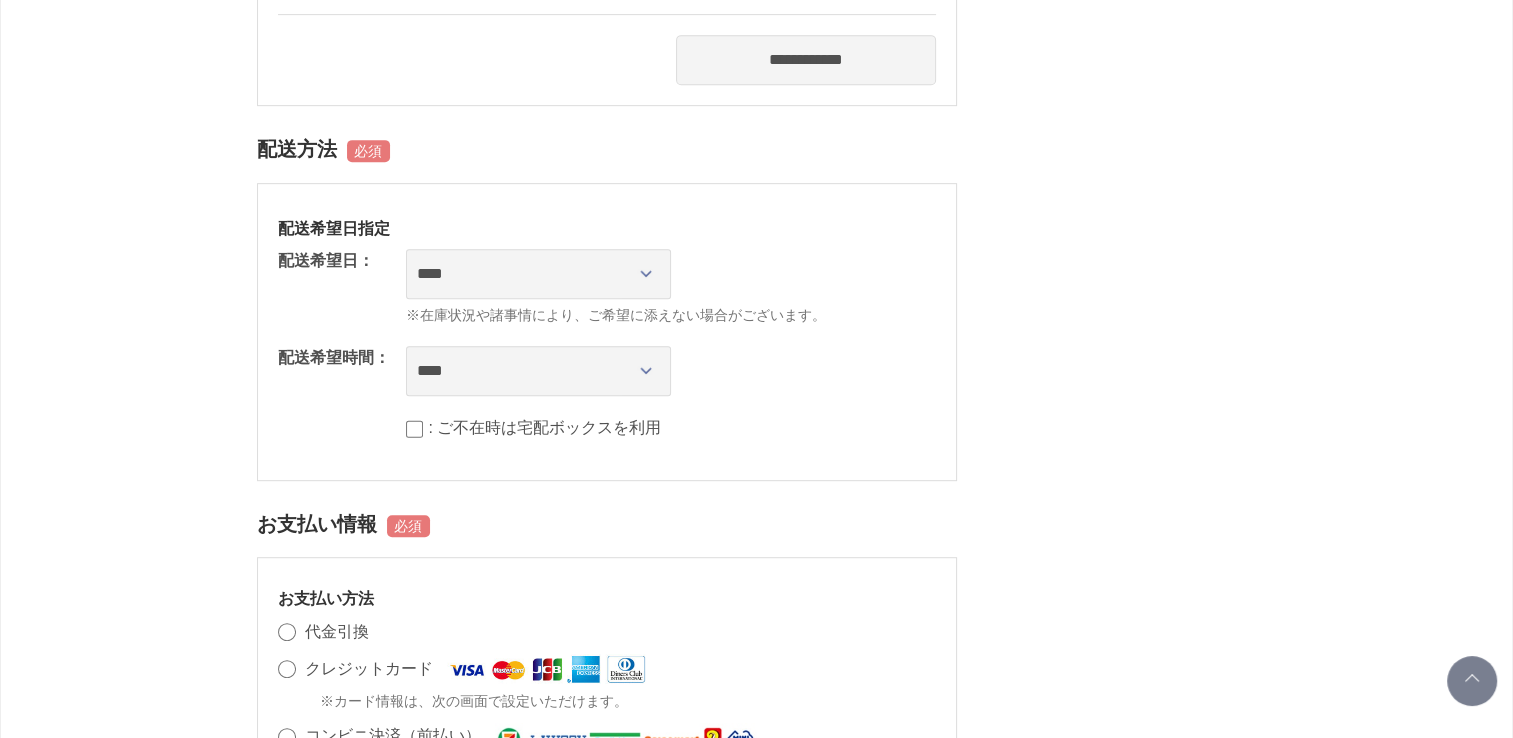 scroll, scrollTop: 1000, scrollLeft: 0, axis: vertical 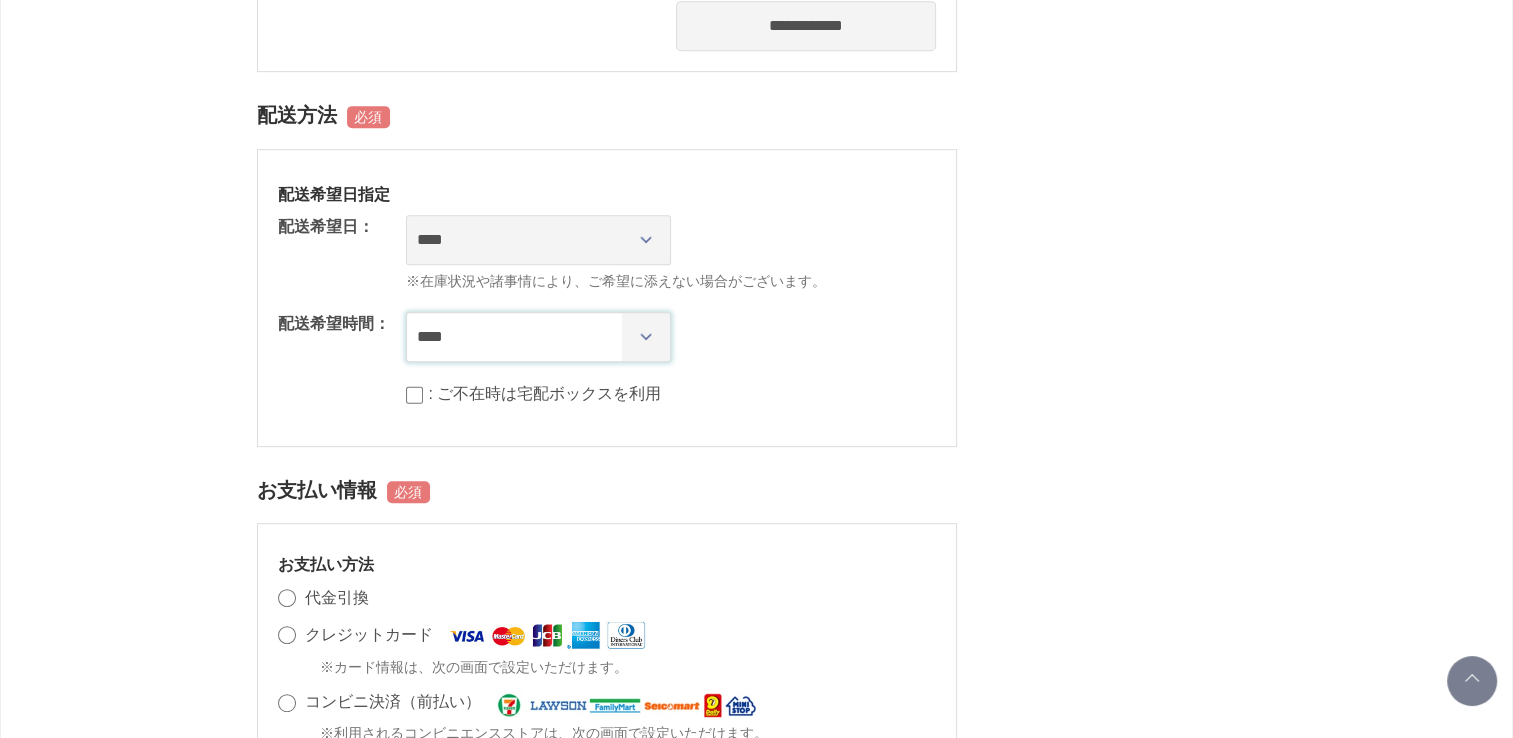 click on "**** *** ****** ****** ****** ******" at bounding box center [538, 337] 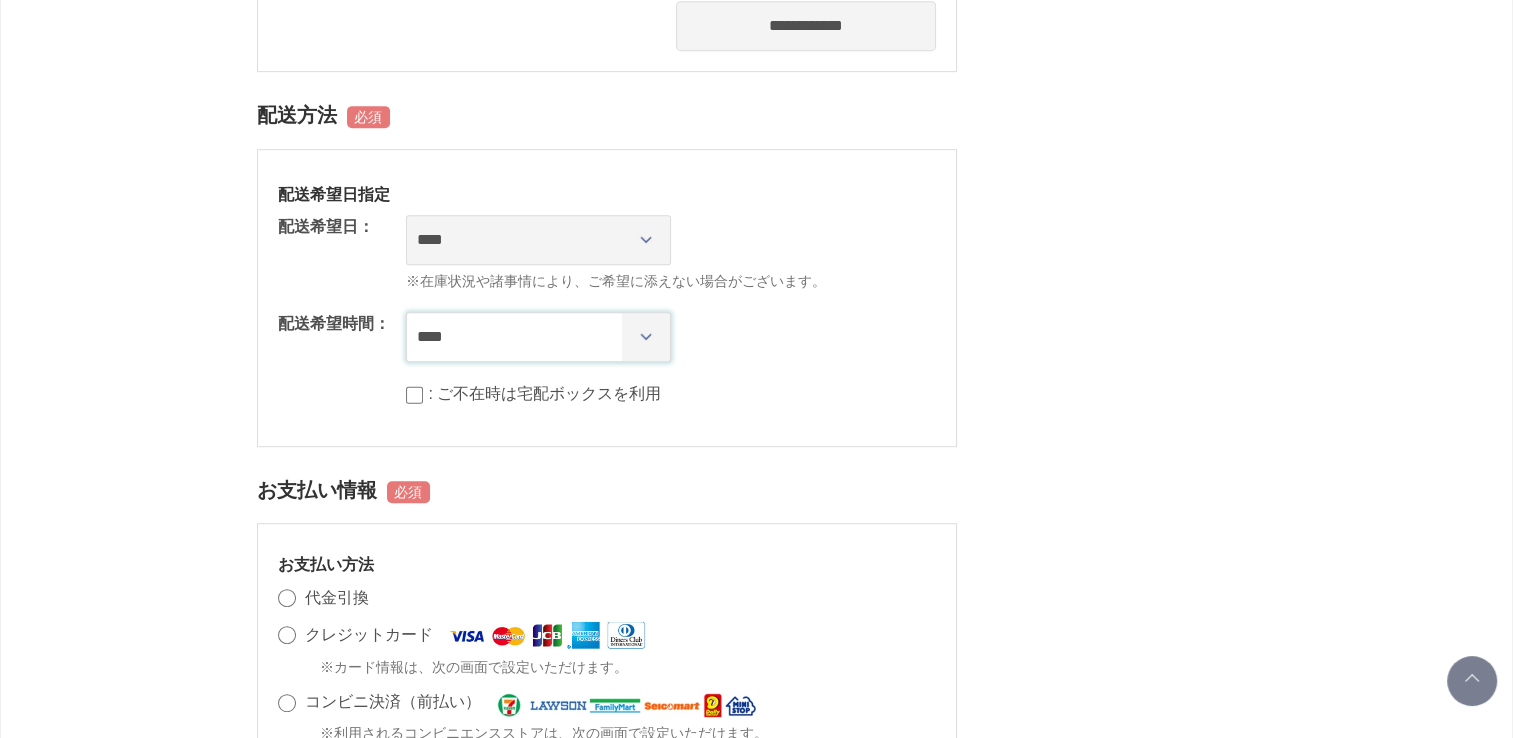 select on "**" 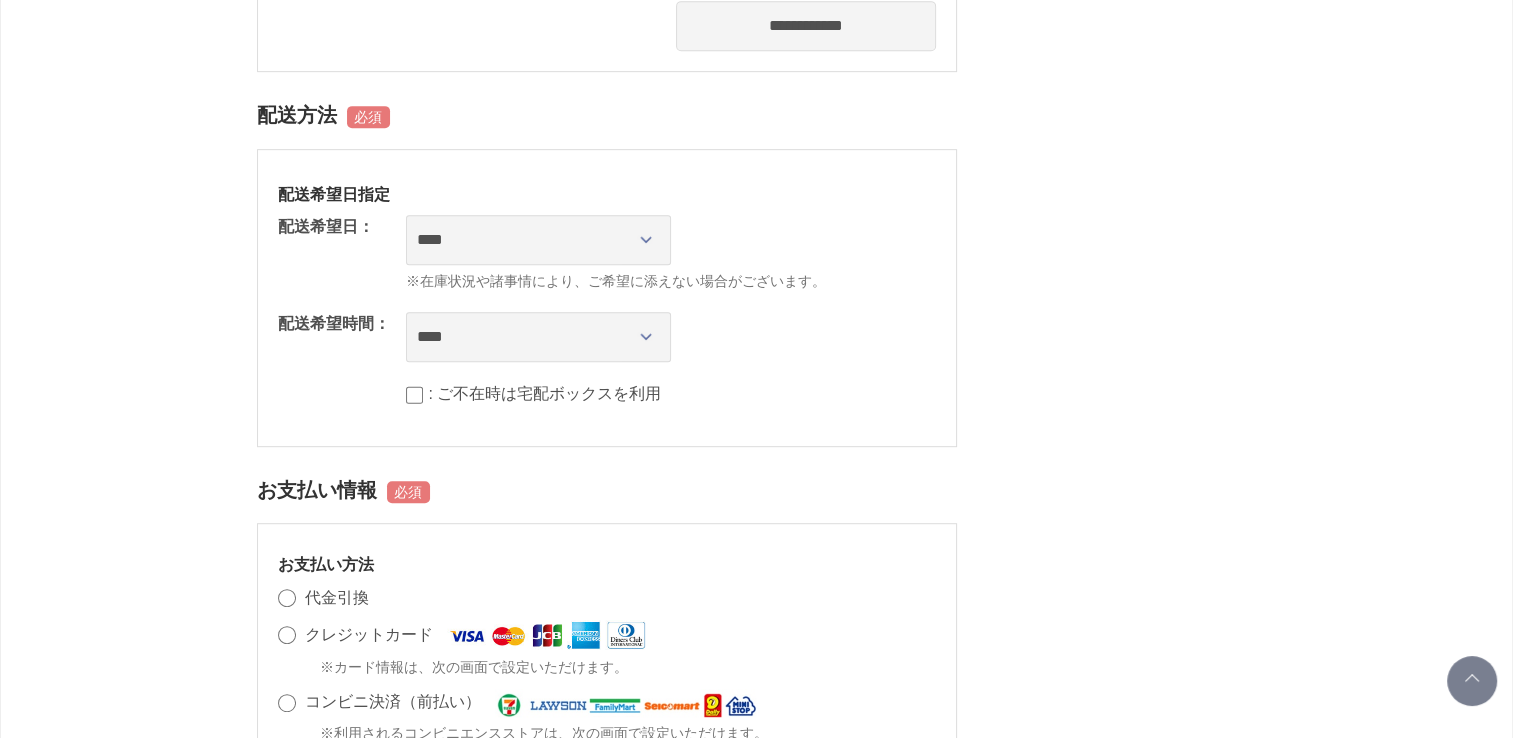 click on "〒 [POSTAL_CODE]
[STATE][CITY][DISTRICT][NUMBER]新出来シティ住宅４０４
TEL: [PHONE]" at bounding box center (756, 367) 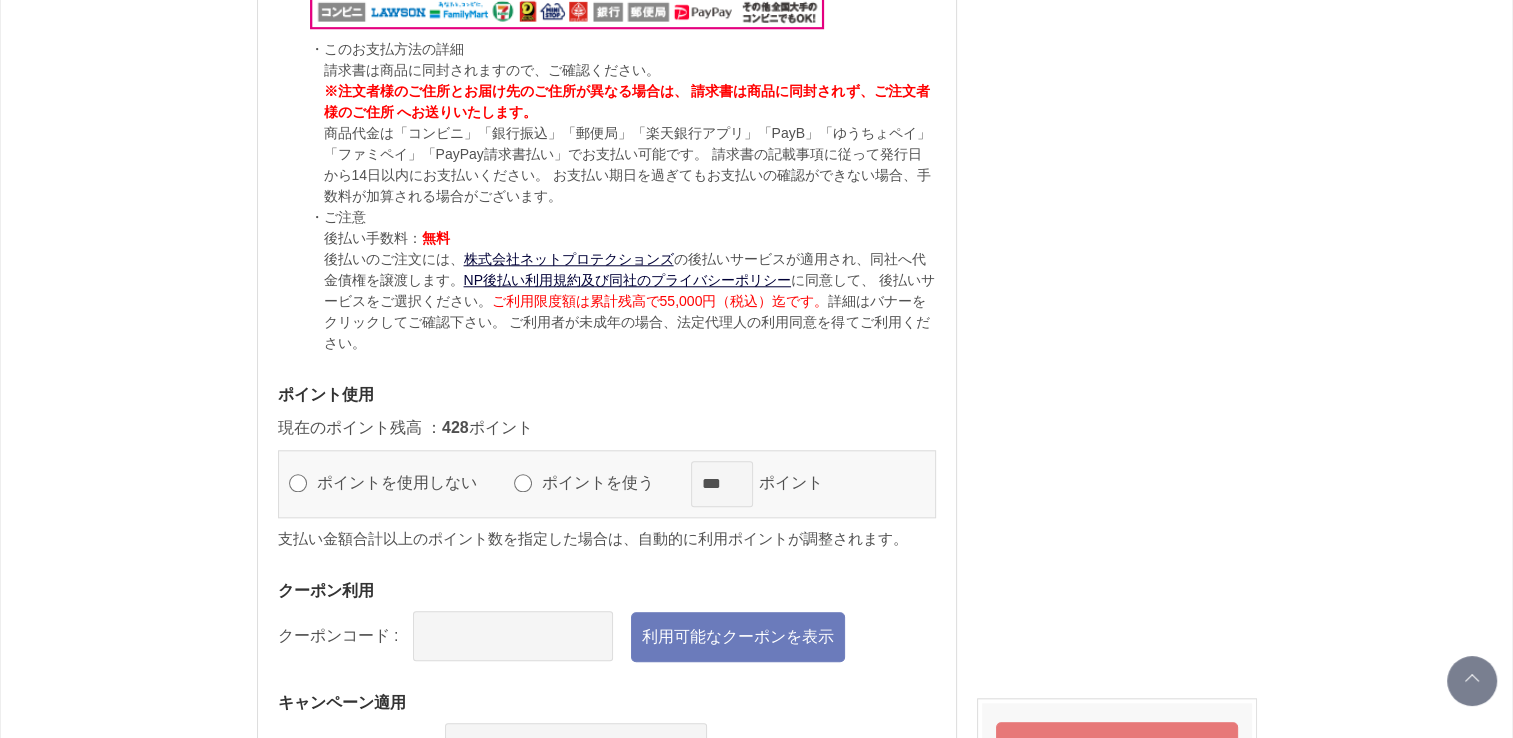 scroll, scrollTop: 1900, scrollLeft: 0, axis: vertical 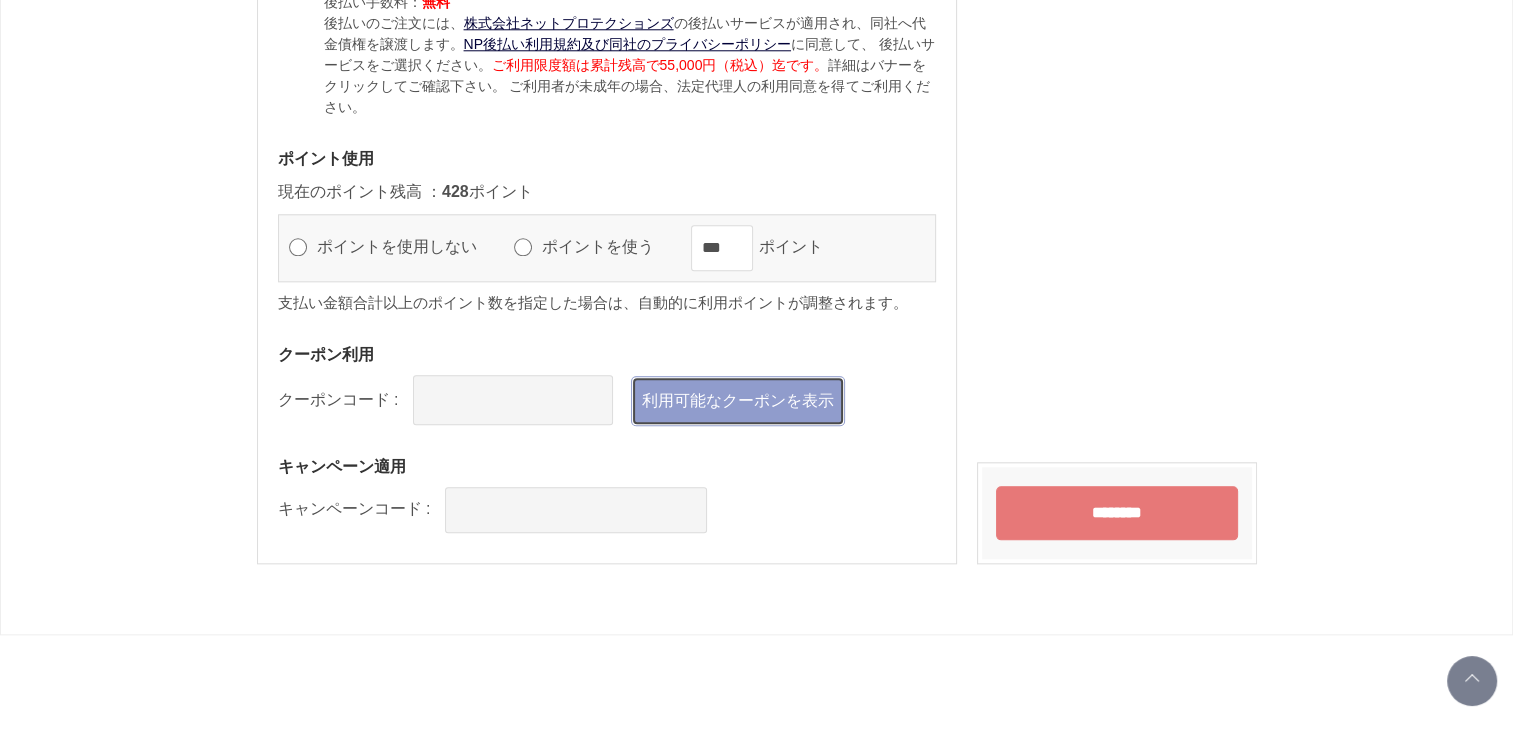 click on "利用可能なクーポンを表示" at bounding box center [738, 401] 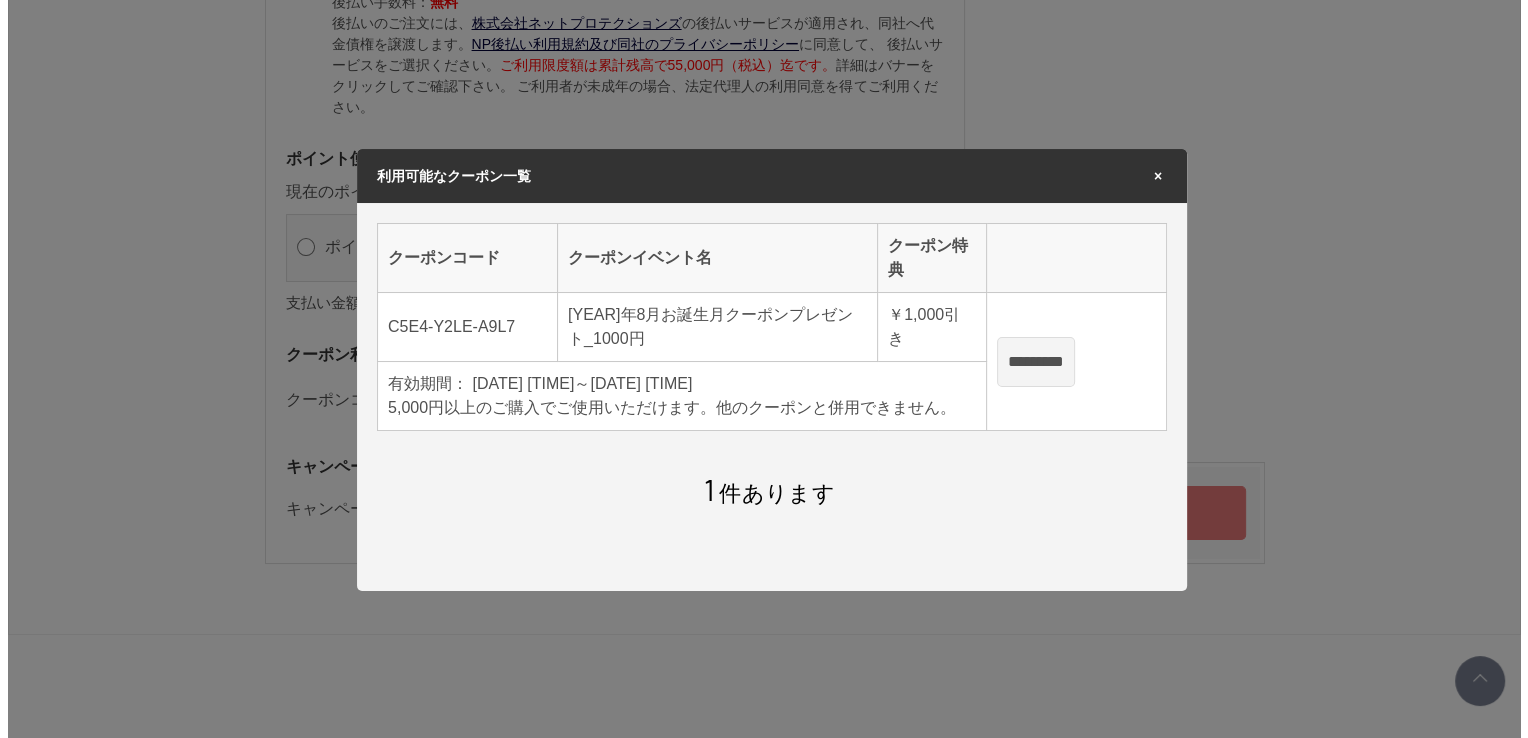 scroll, scrollTop: 0, scrollLeft: 0, axis: both 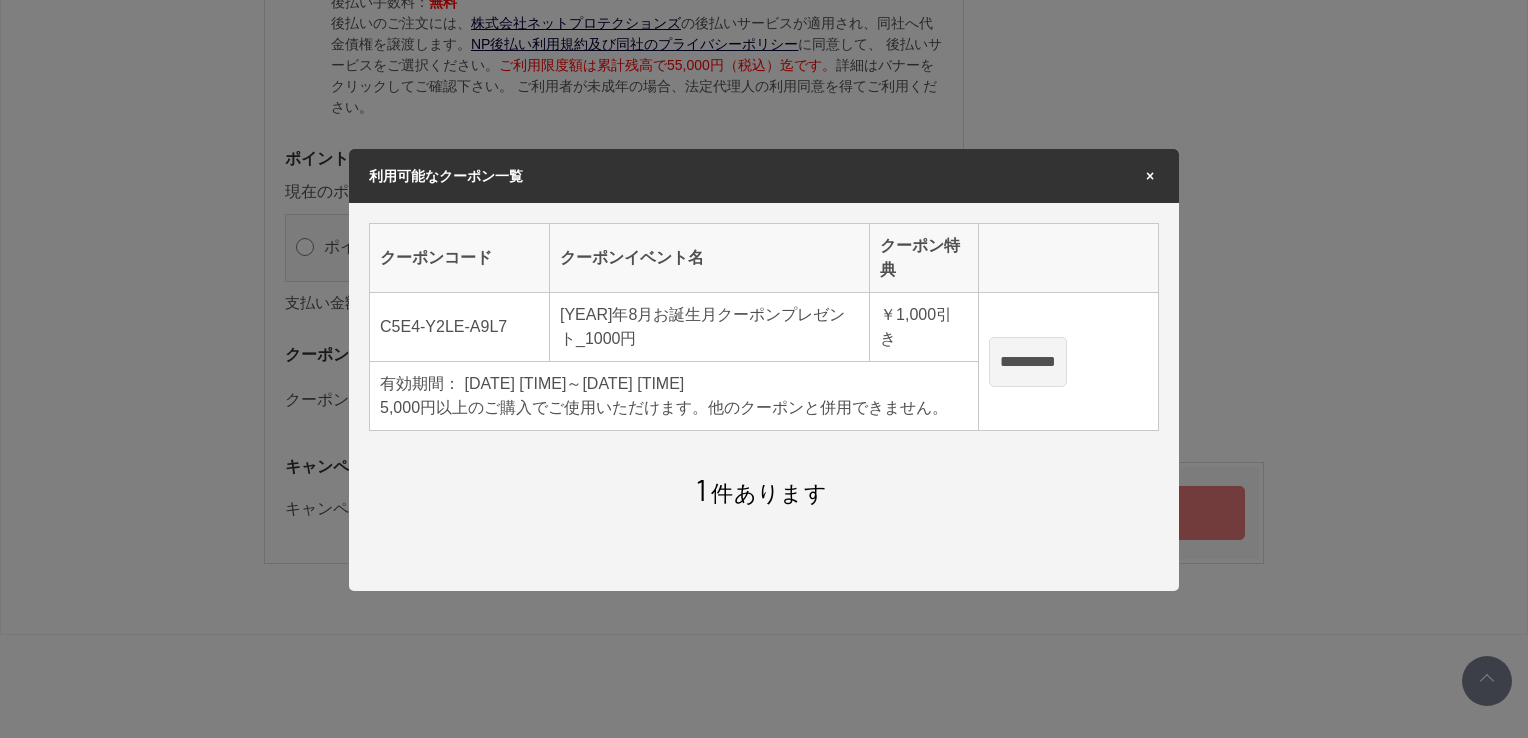 click on "*********" at bounding box center (1028, 362) 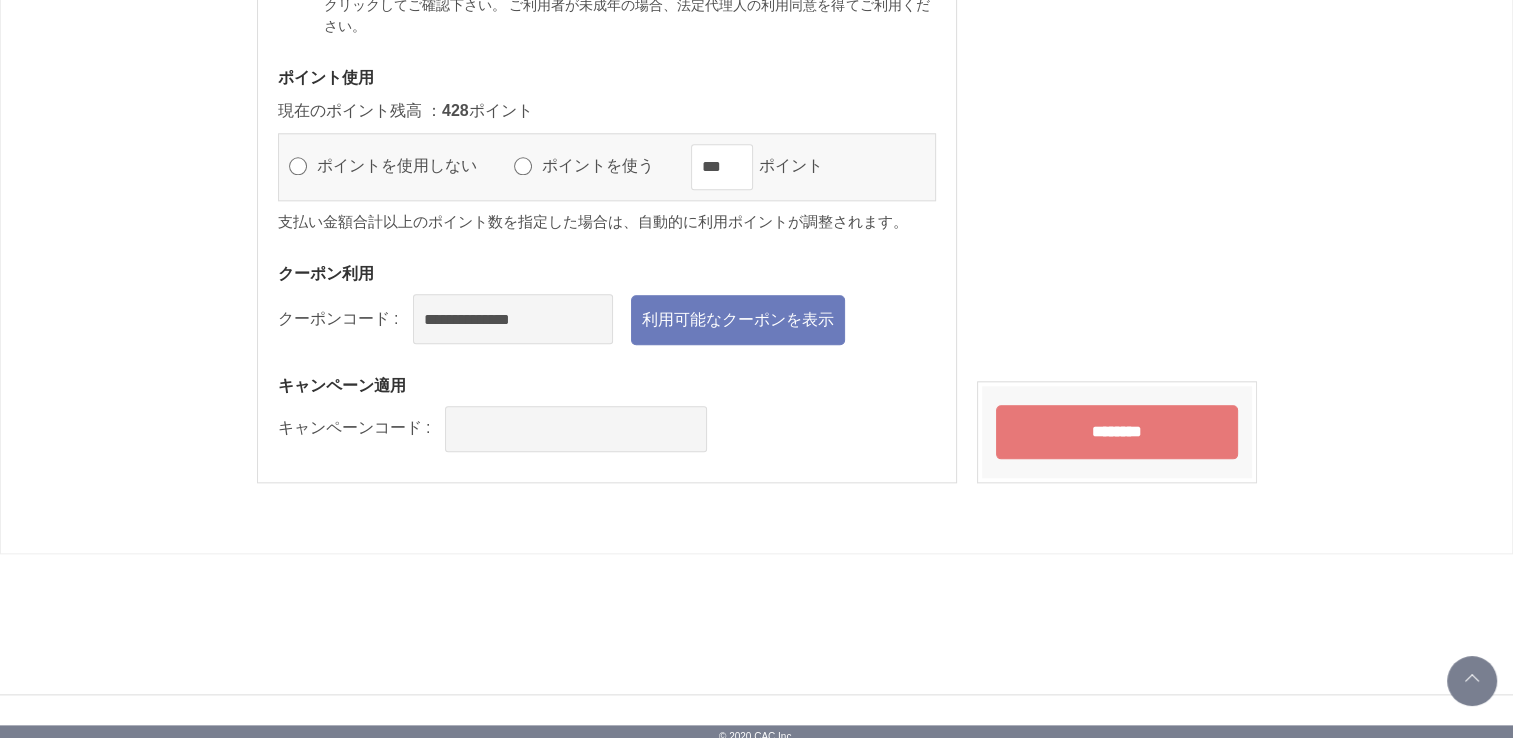 scroll, scrollTop: 2185, scrollLeft: 0, axis: vertical 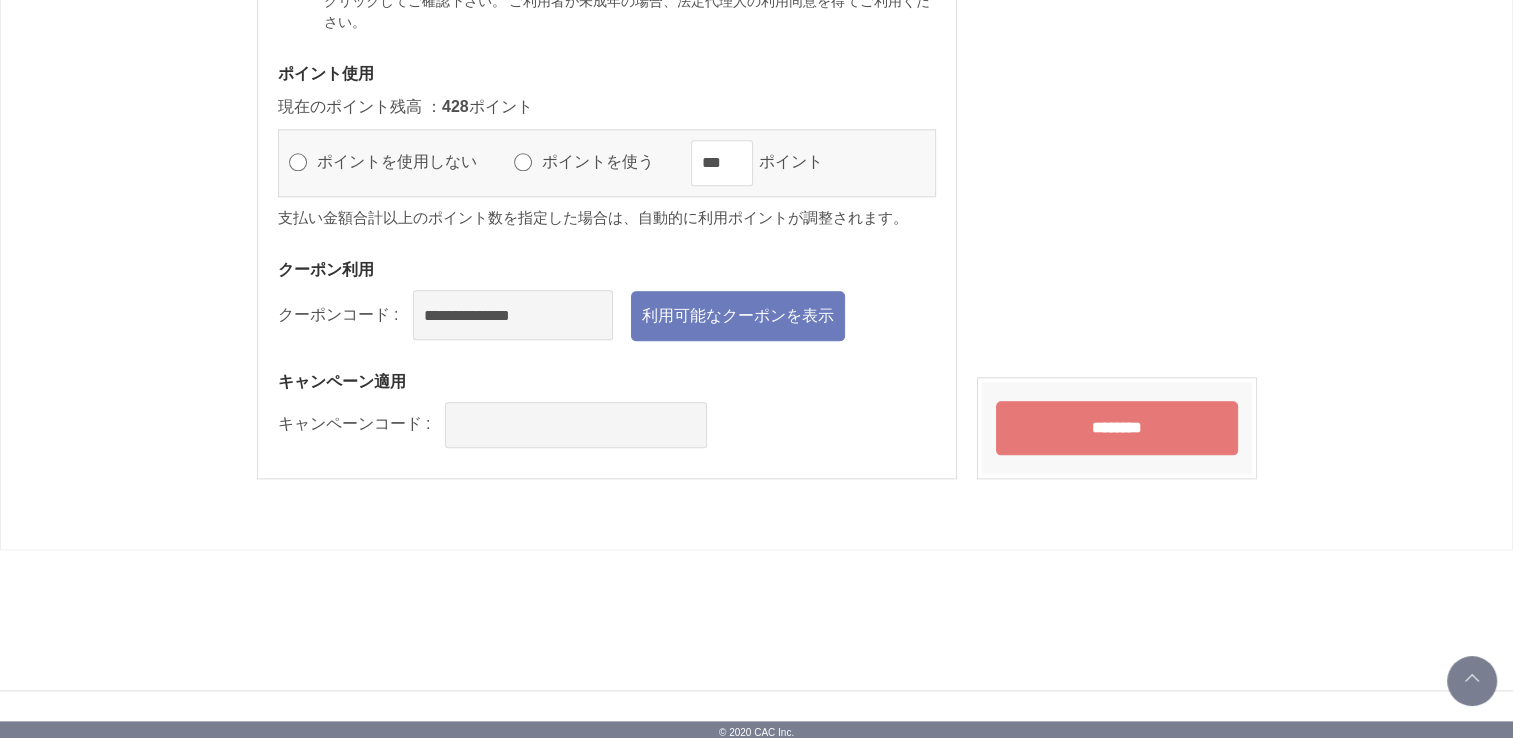 click on "********" at bounding box center (1117, 428) 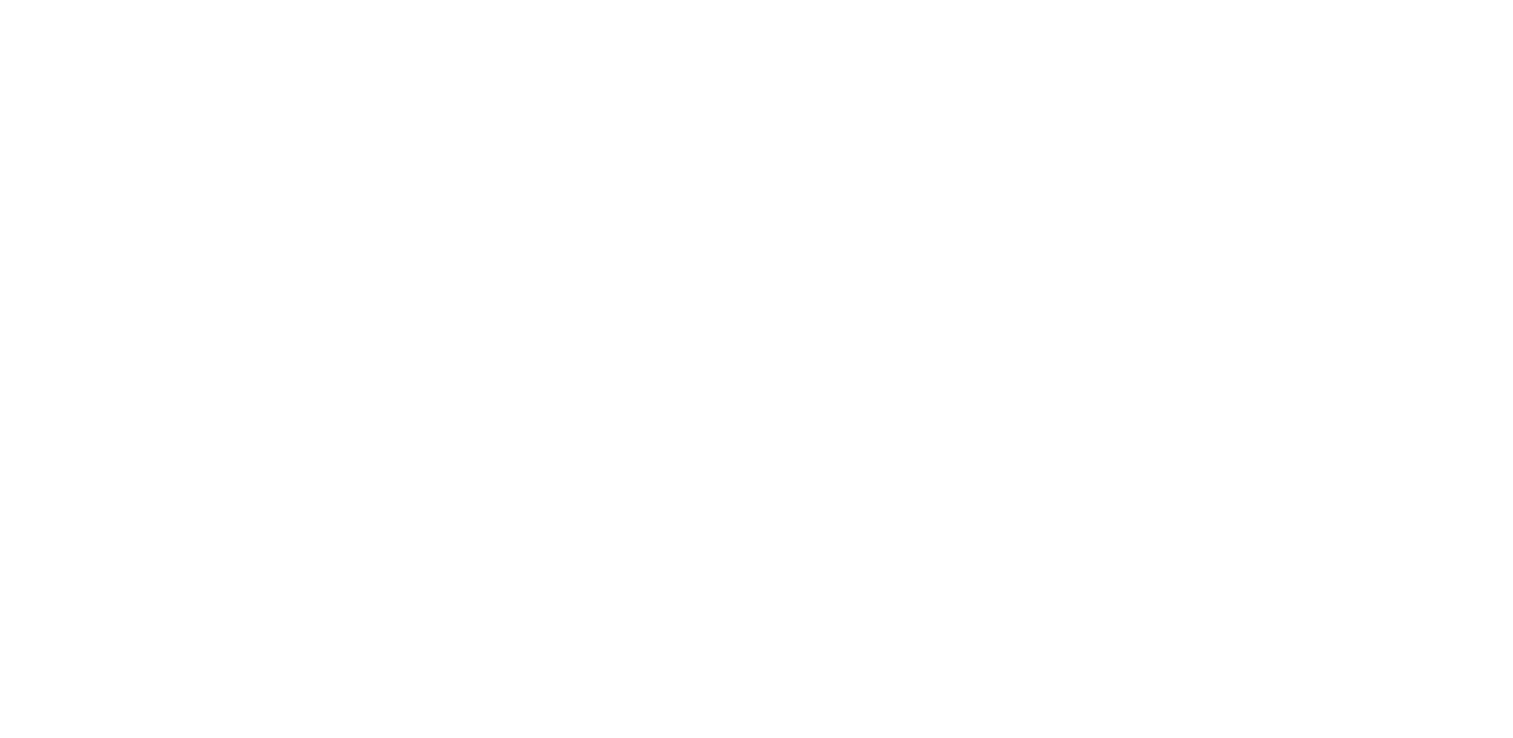 scroll, scrollTop: 0, scrollLeft: 0, axis: both 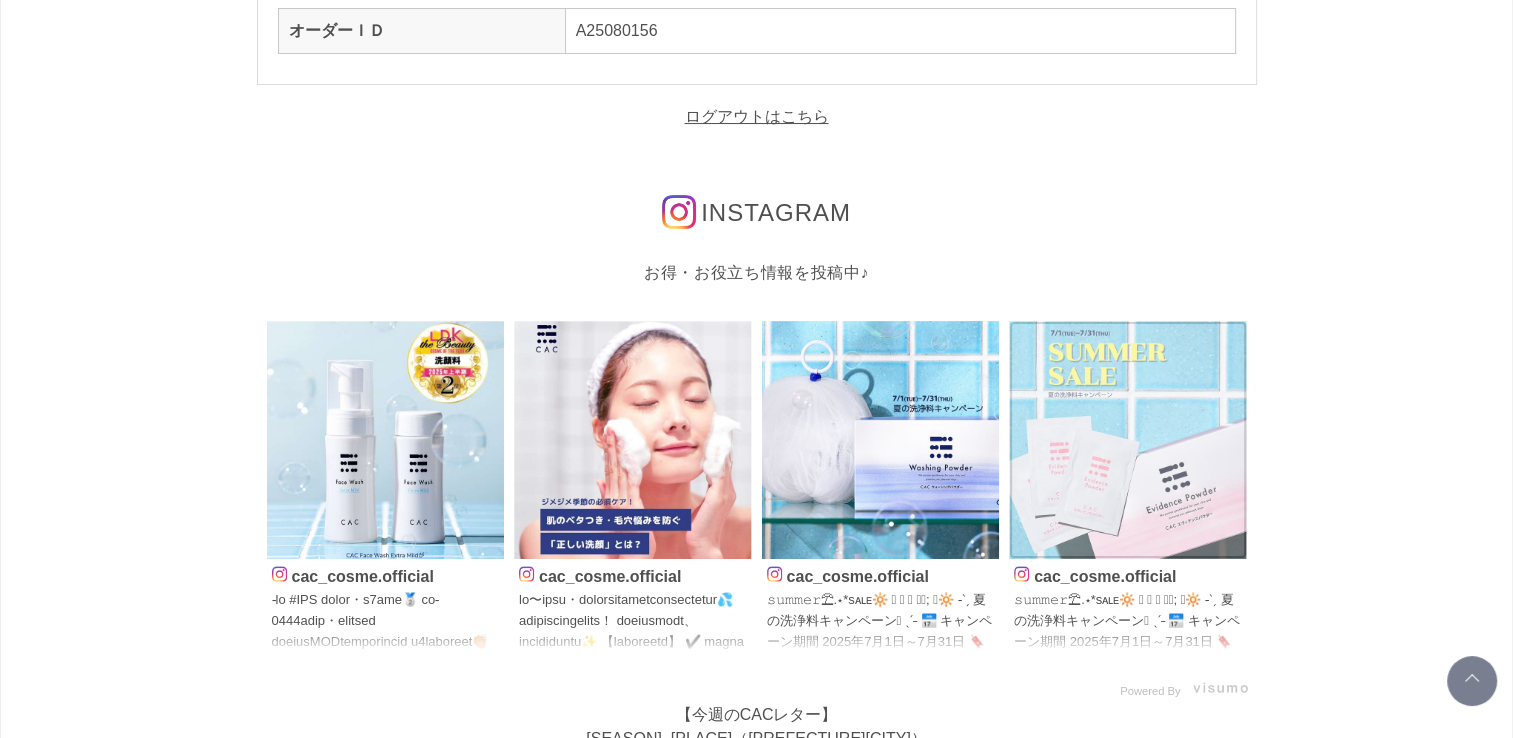 click at bounding box center (1128, 440) 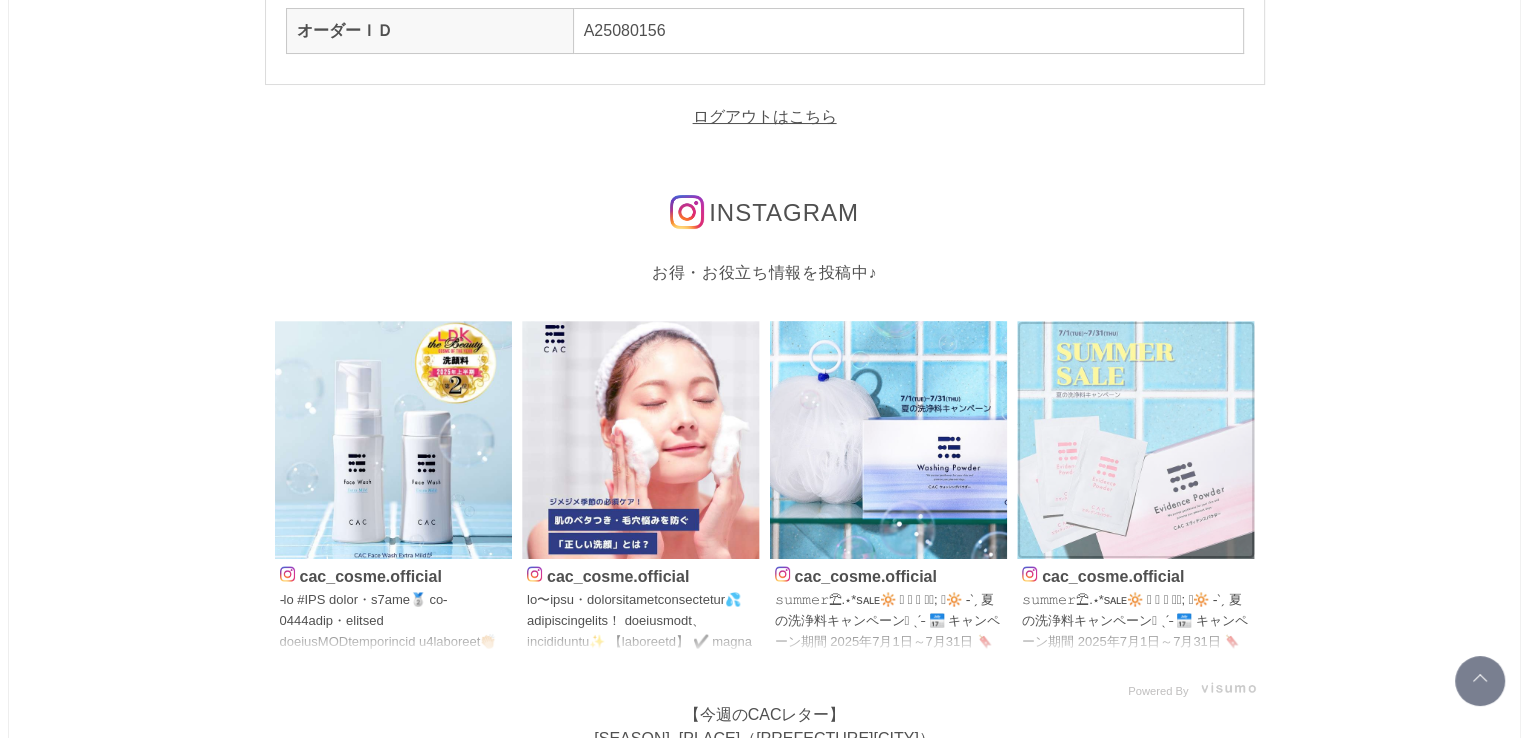 scroll, scrollTop: 0, scrollLeft: 0, axis: both 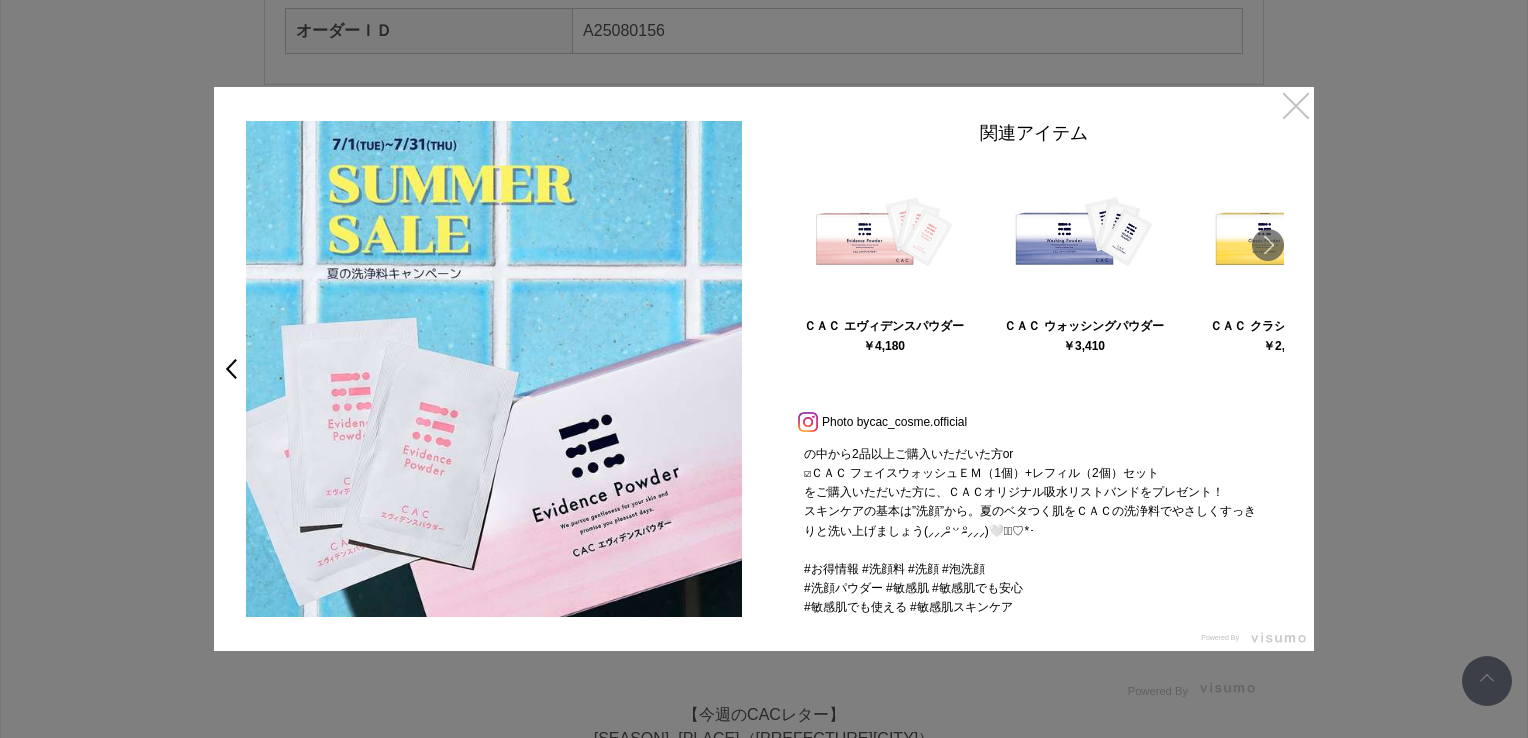 click on "×" at bounding box center (1296, 105) 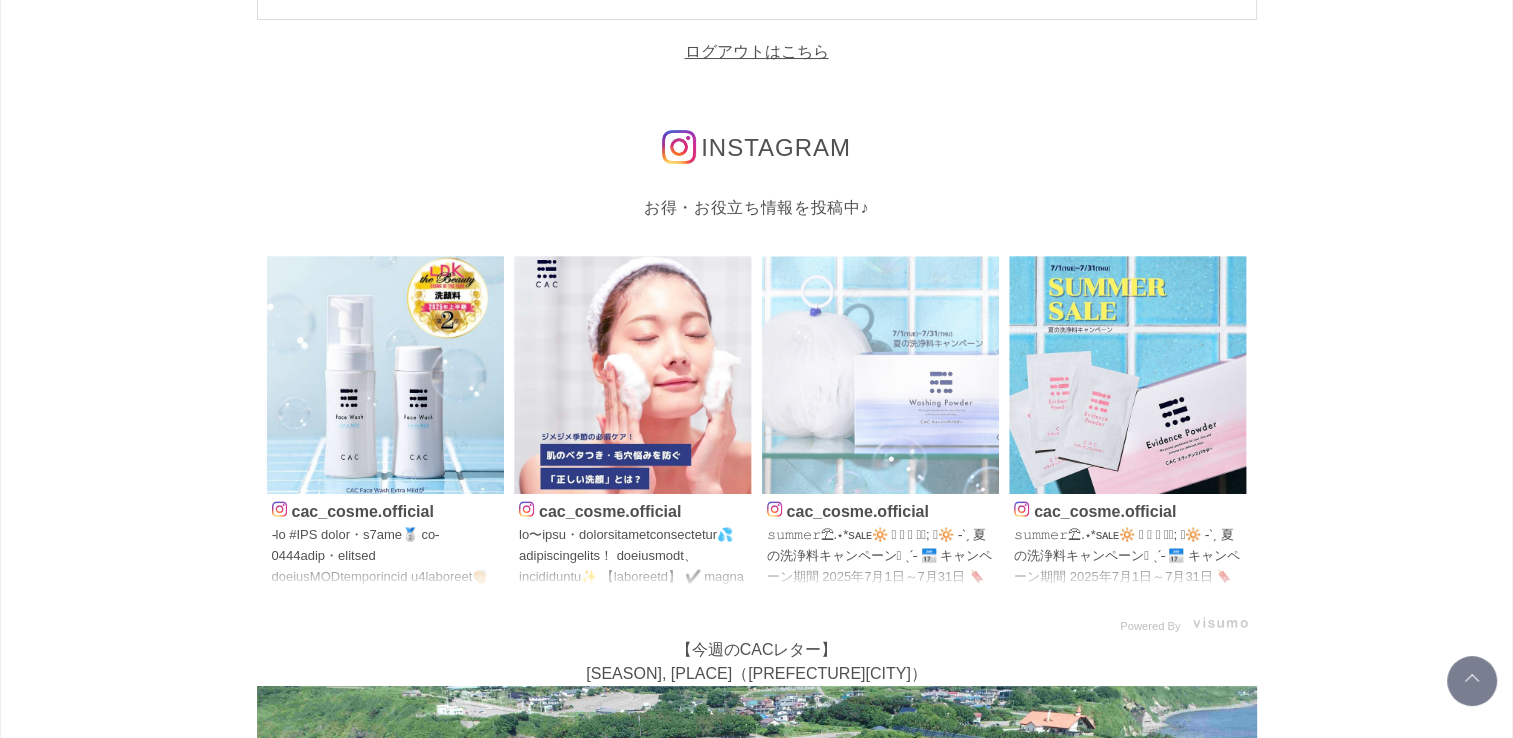 scroll, scrollTop: 300, scrollLeft: 0, axis: vertical 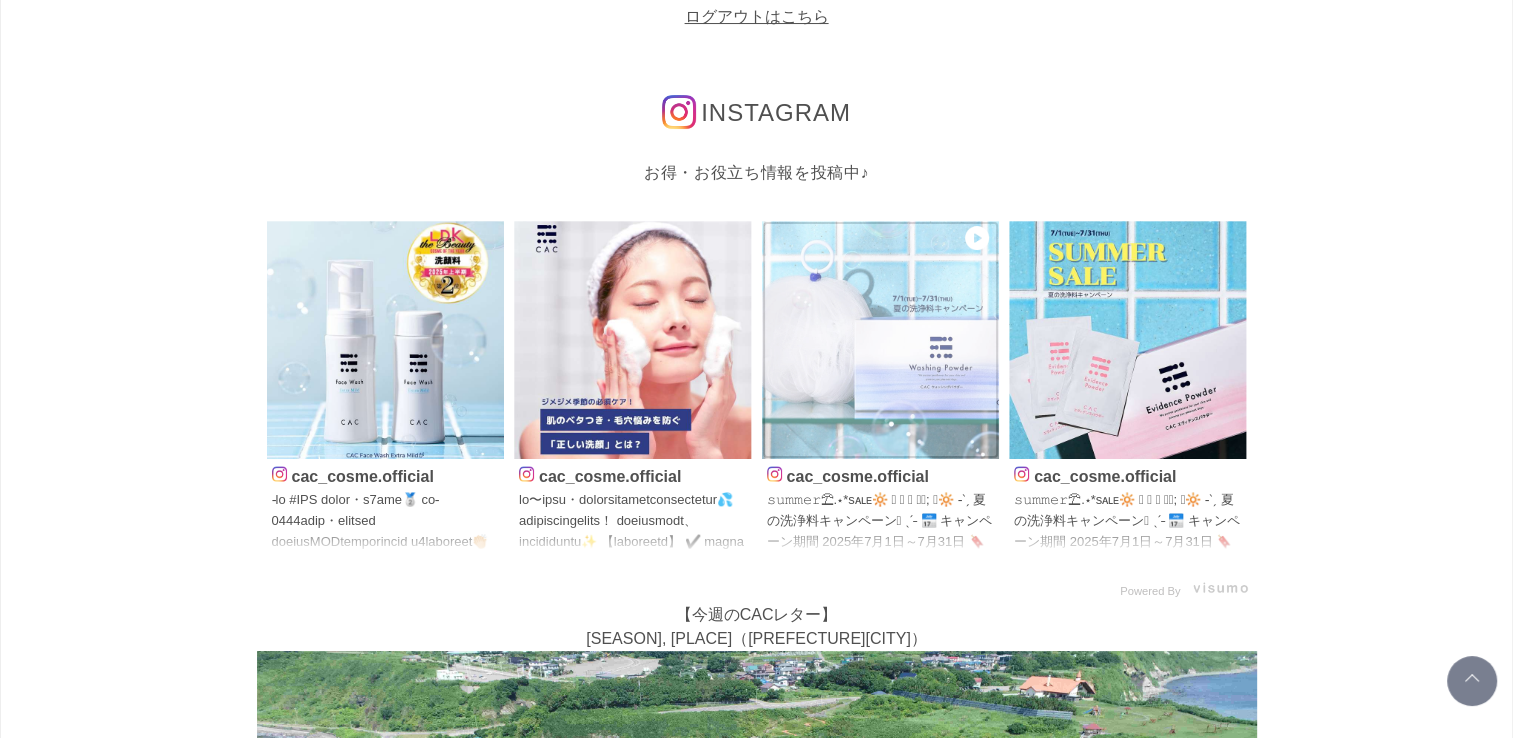 click at bounding box center [881, 340] 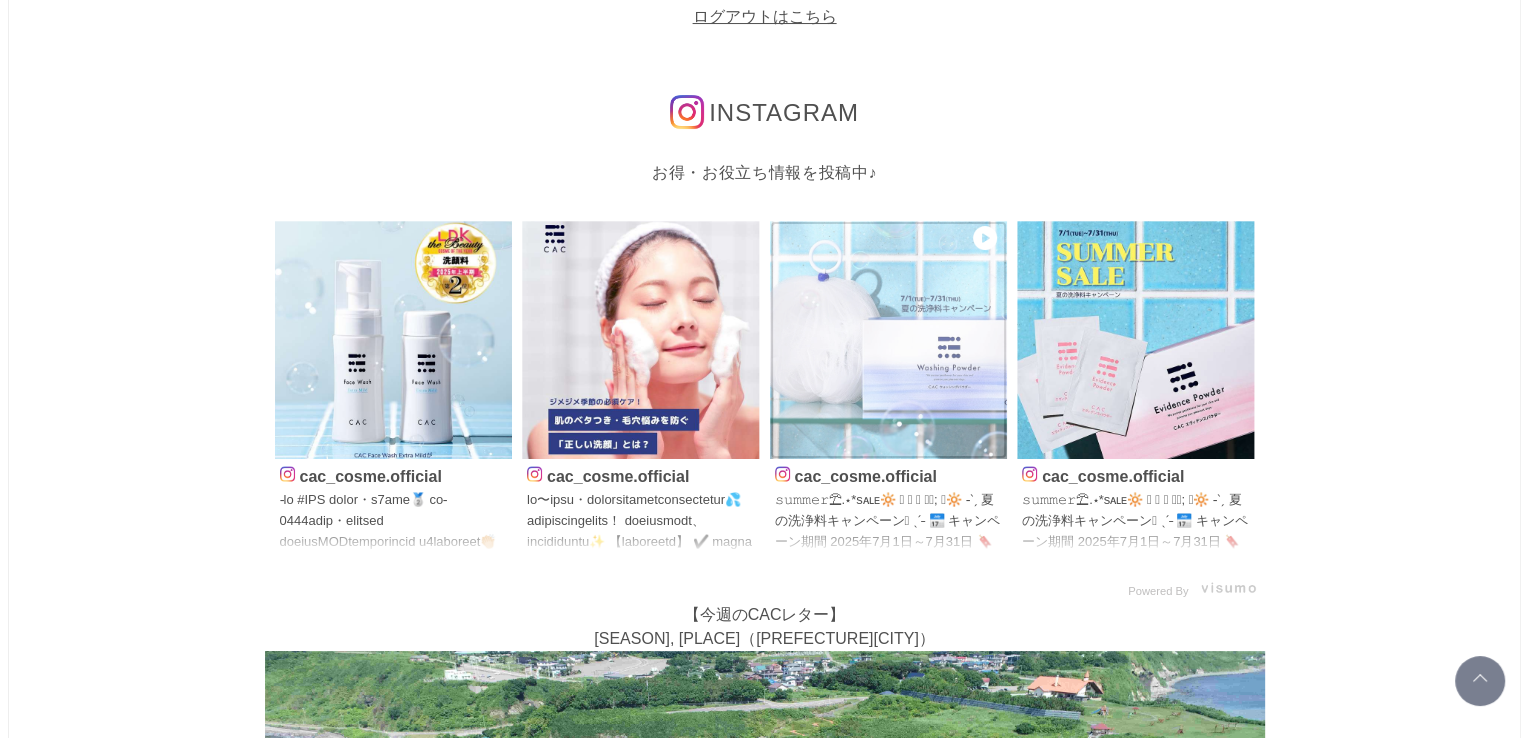 scroll, scrollTop: 0, scrollLeft: 0, axis: both 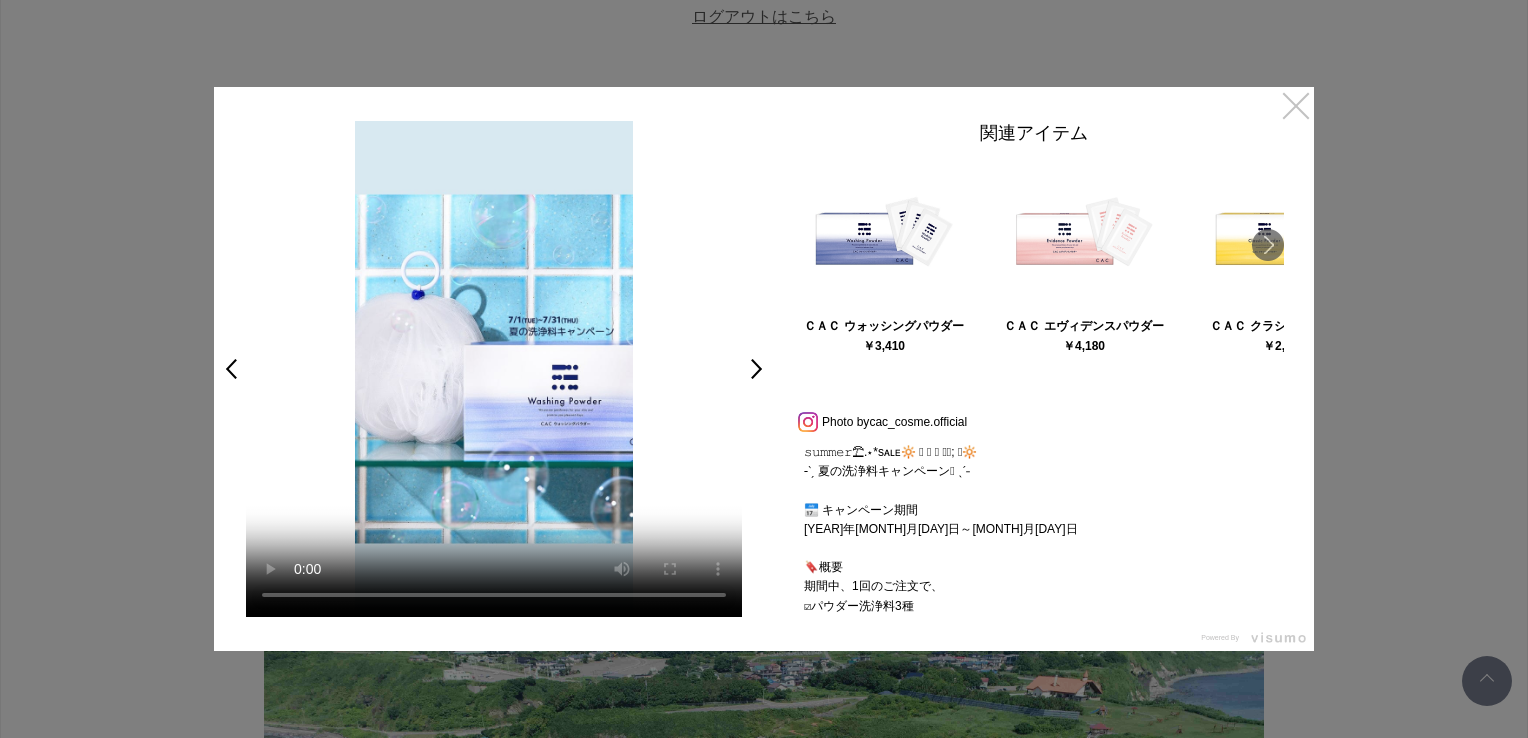click on "×" at bounding box center (1296, 105) 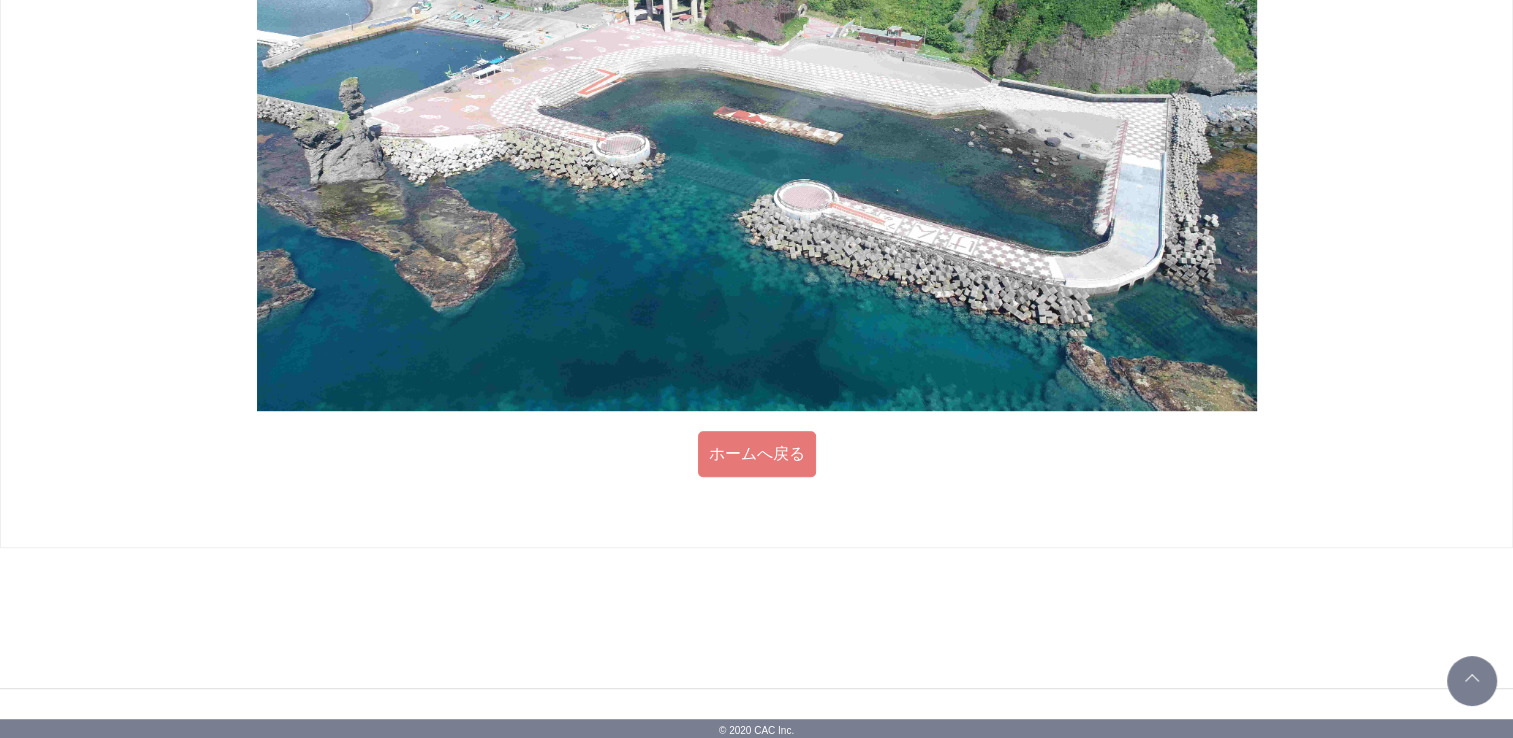 scroll, scrollTop: 1103, scrollLeft: 0, axis: vertical 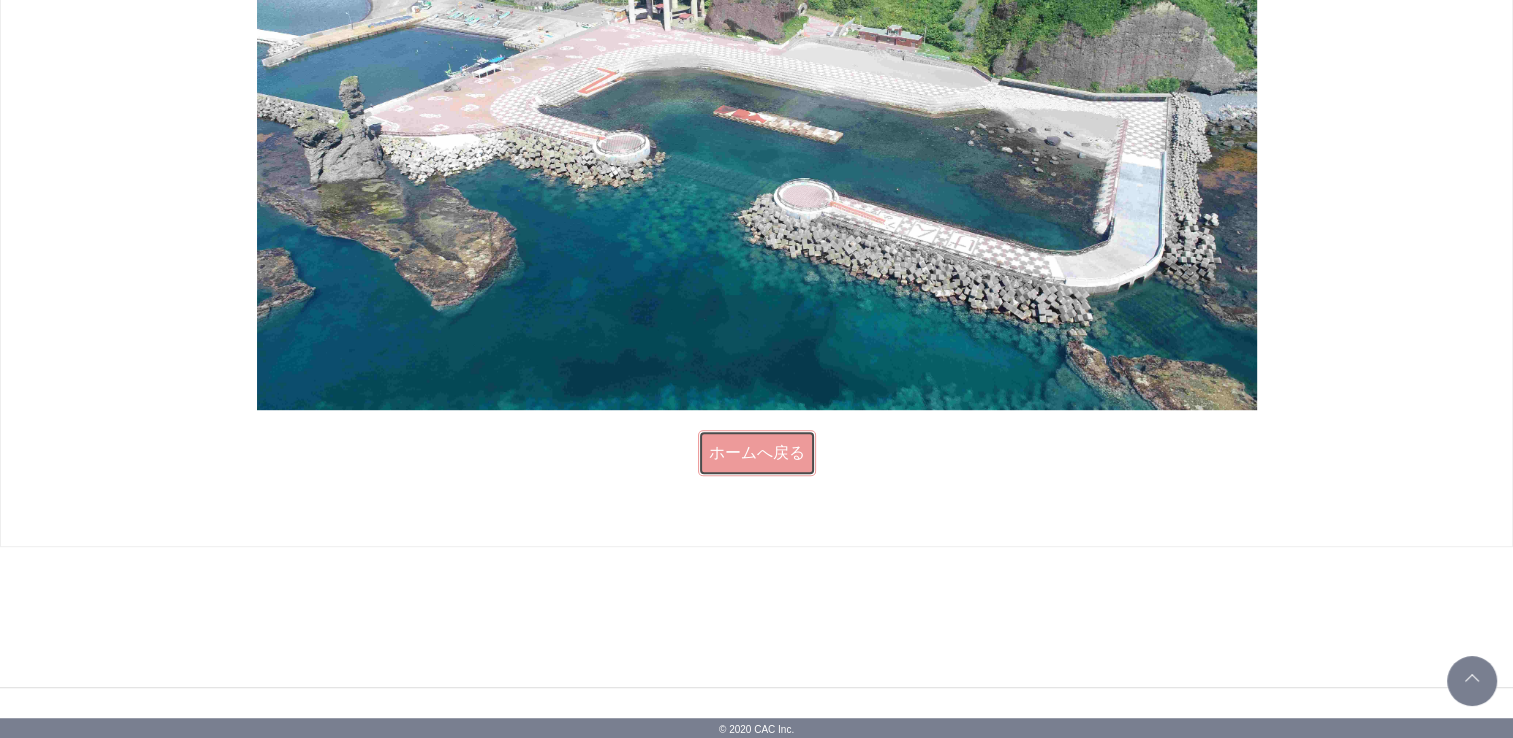 click on "ホームへ戻る" at bounding box center (757, 453) 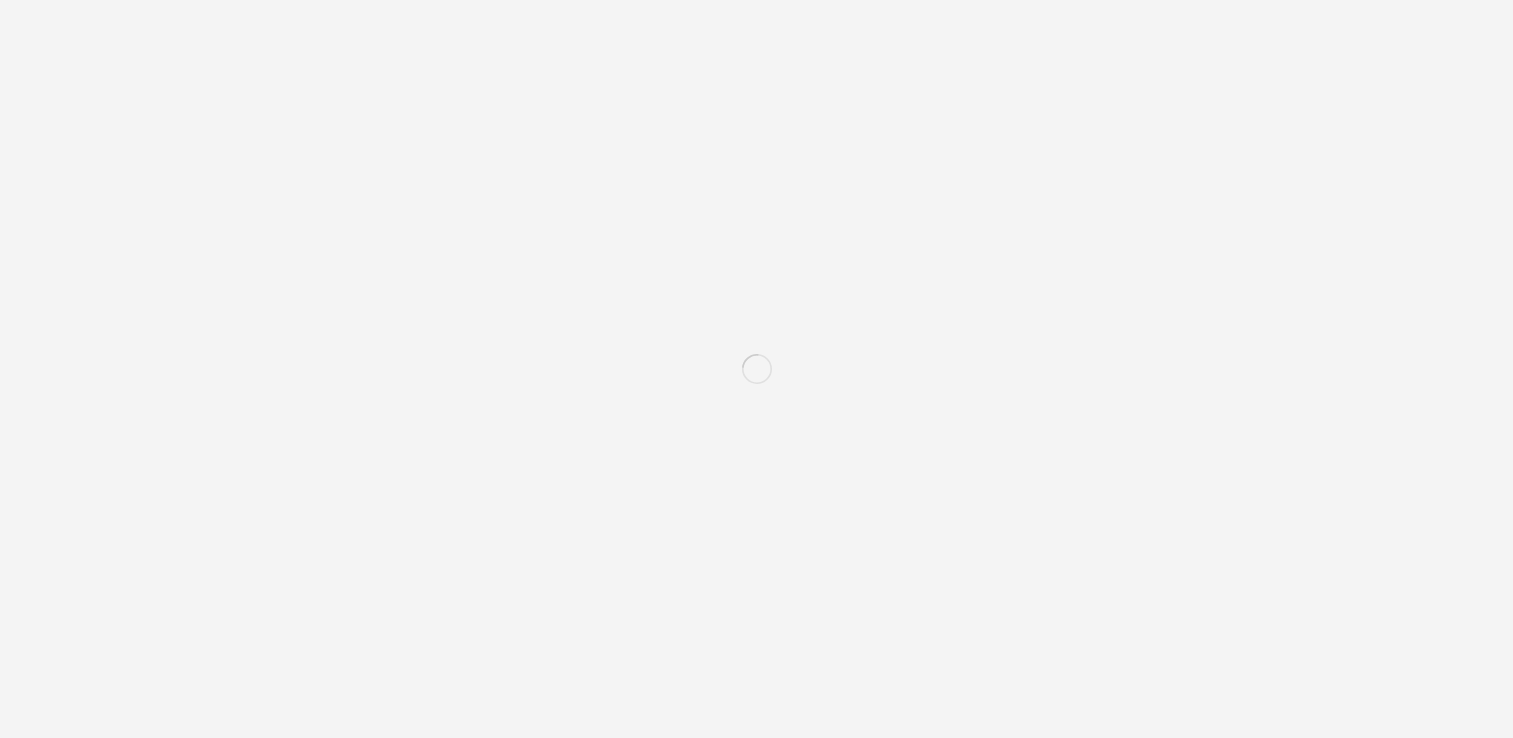 scroll, scrollTop: 0, scrollLeft: 0, axis: both 